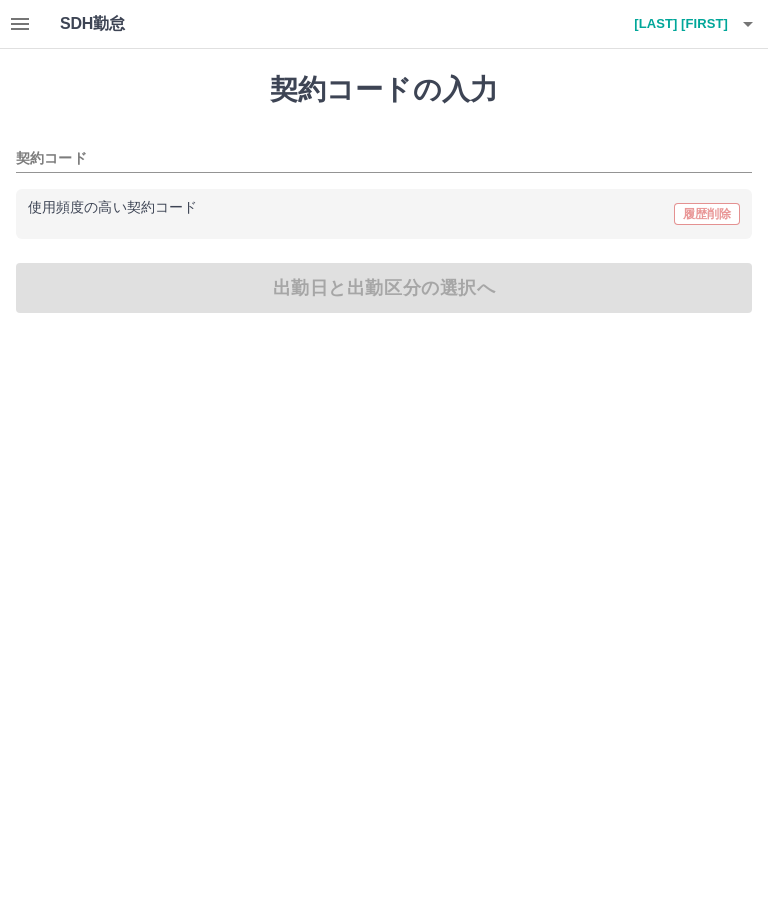 scroll, scrollTop: 0, scrollLeft: 0, axis: both 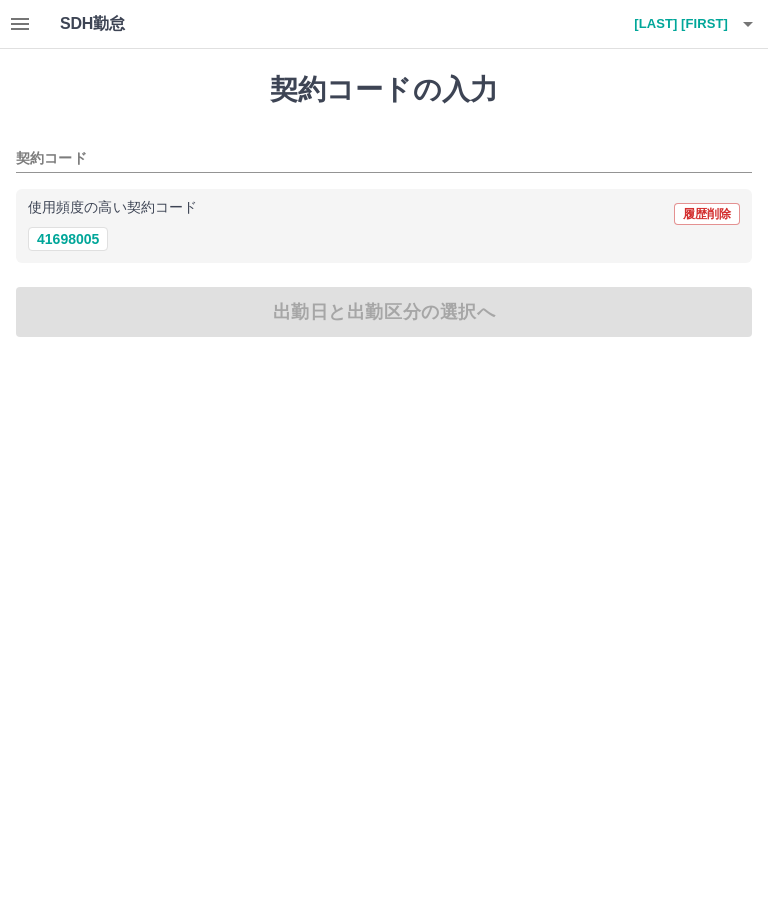 click on "41698005" at bounding box center [68, 239] 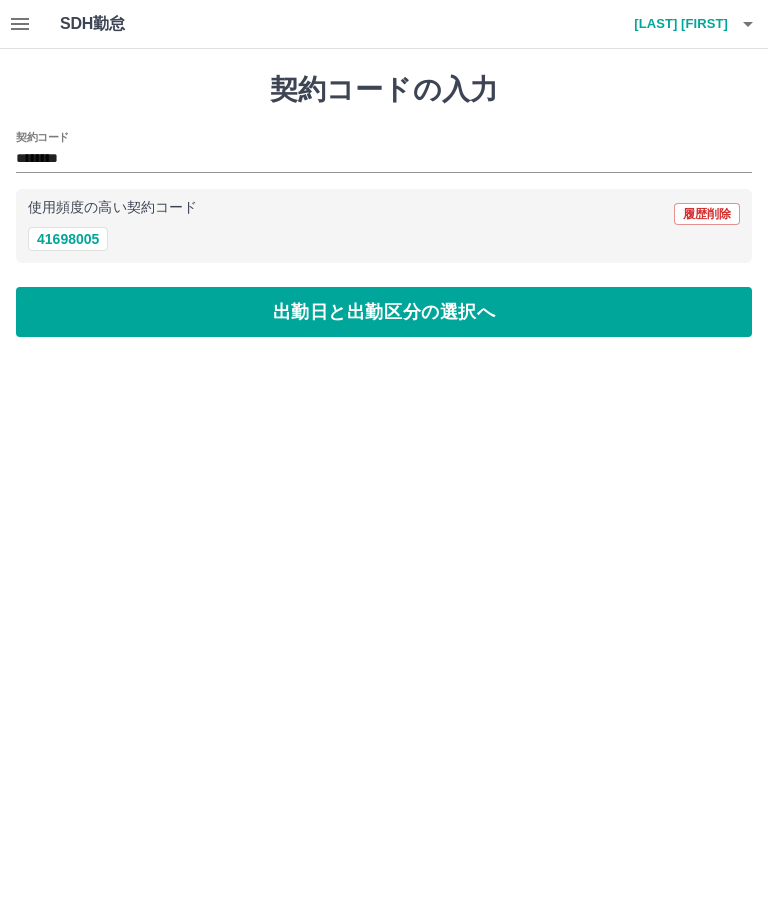 click on "出勤日と出勤区分の選択へ" at bounding box center [384, 312] 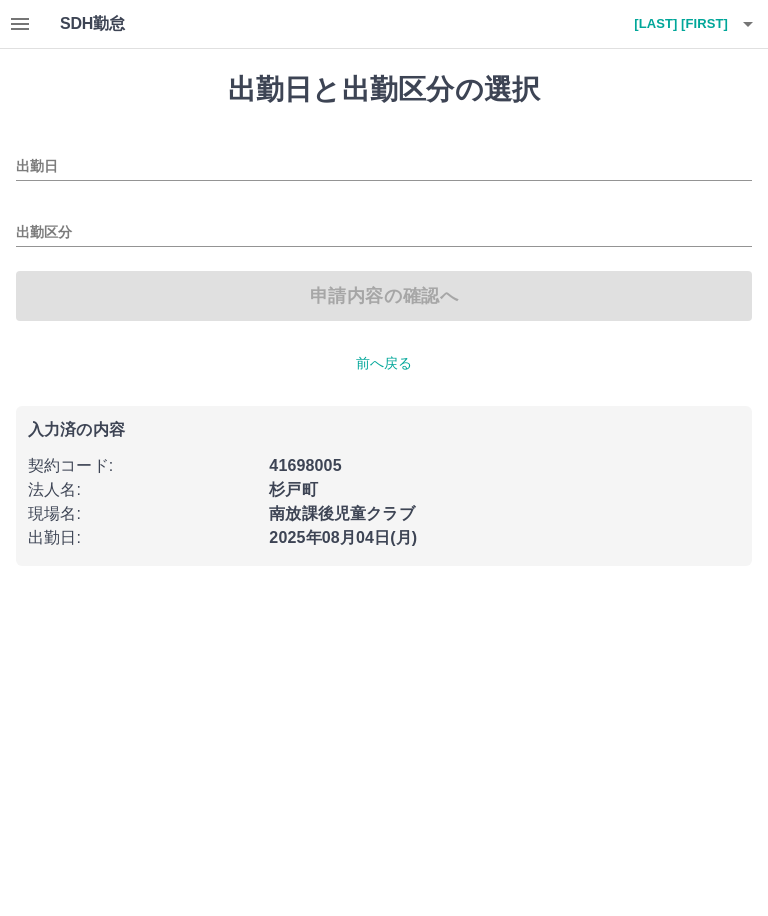 type on "**********" 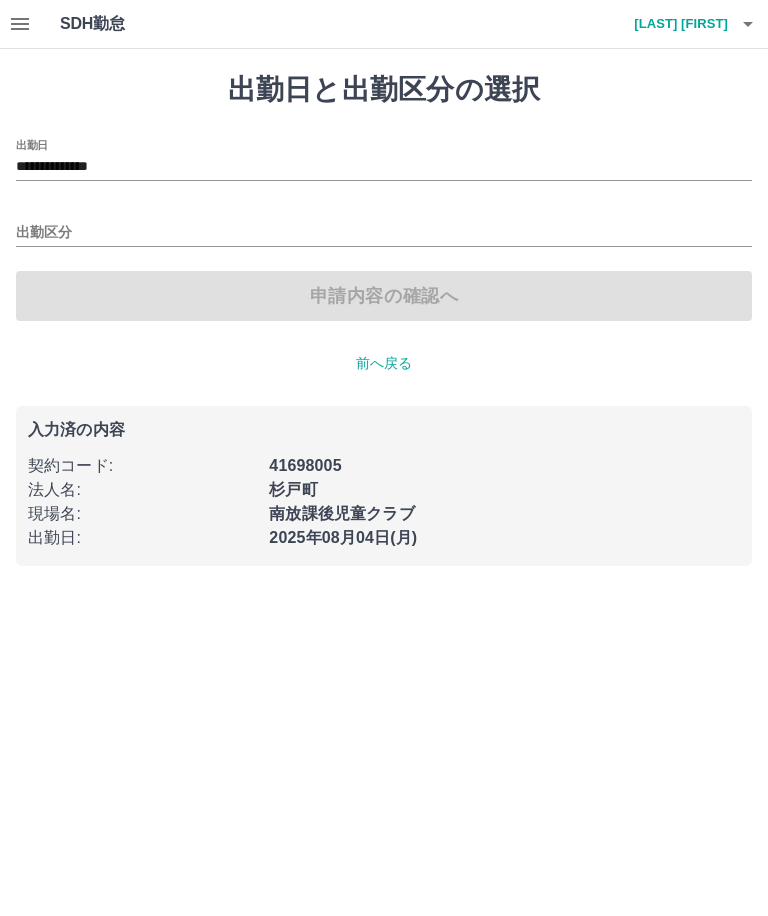 click on "出勤区分" at bounding box center [384, 233] 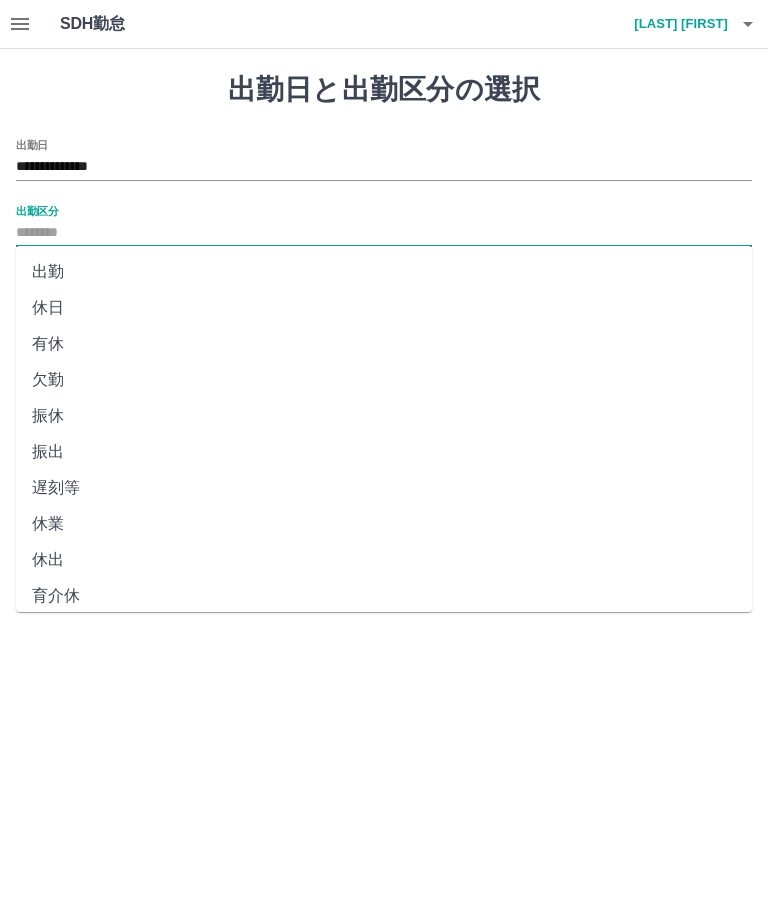 click on "出勤" at bounding box center [384, 272] 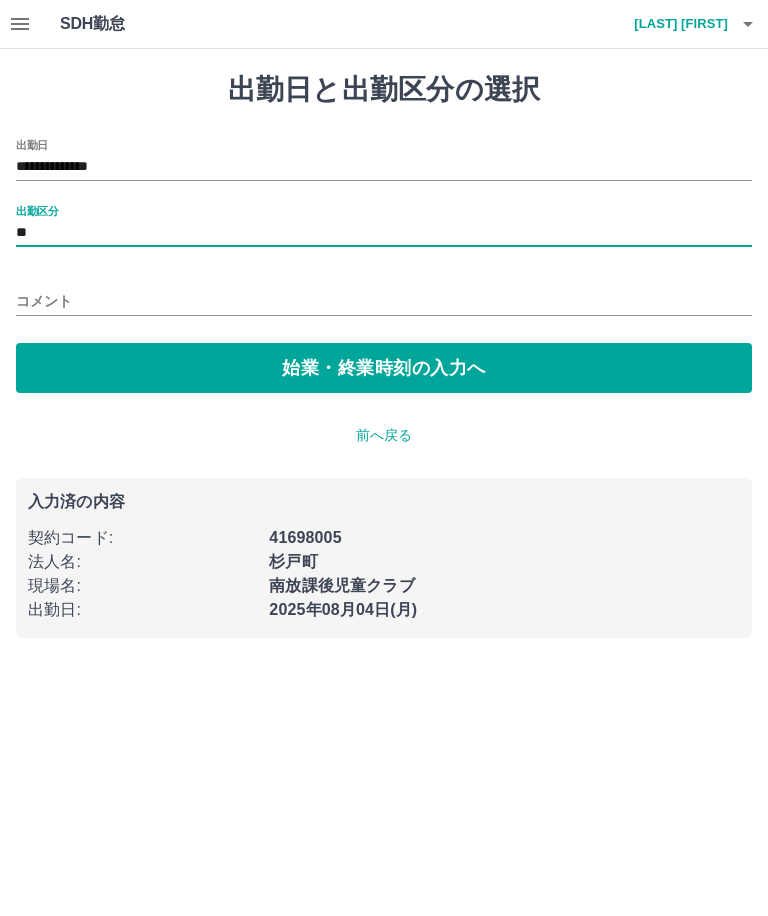 type on "**" 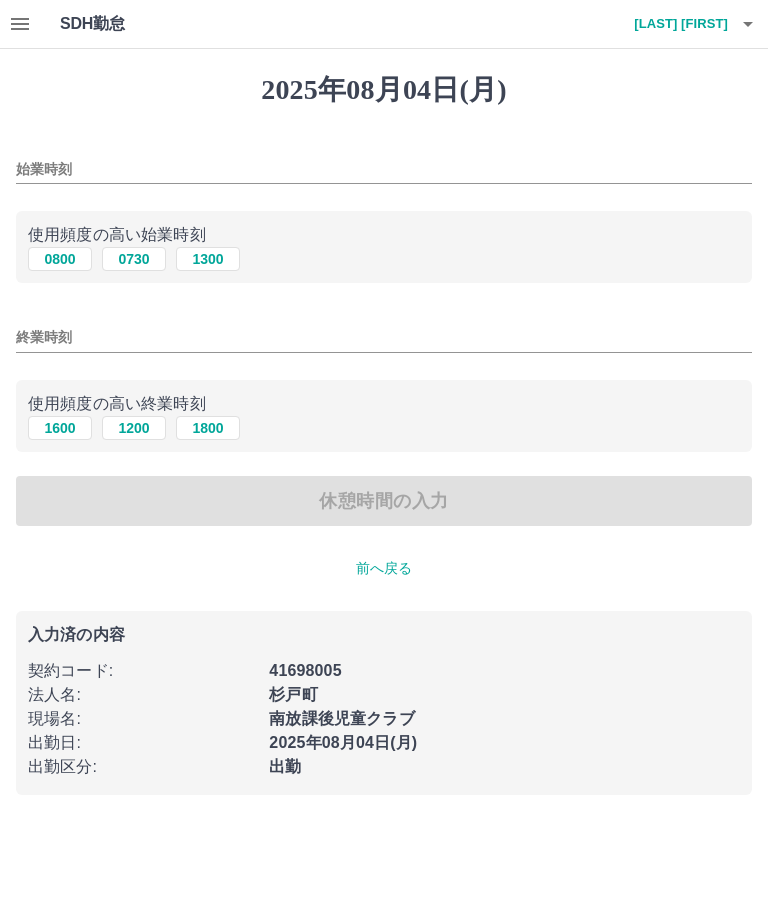 click on "始業時刻" at bounding box center (384, 169) 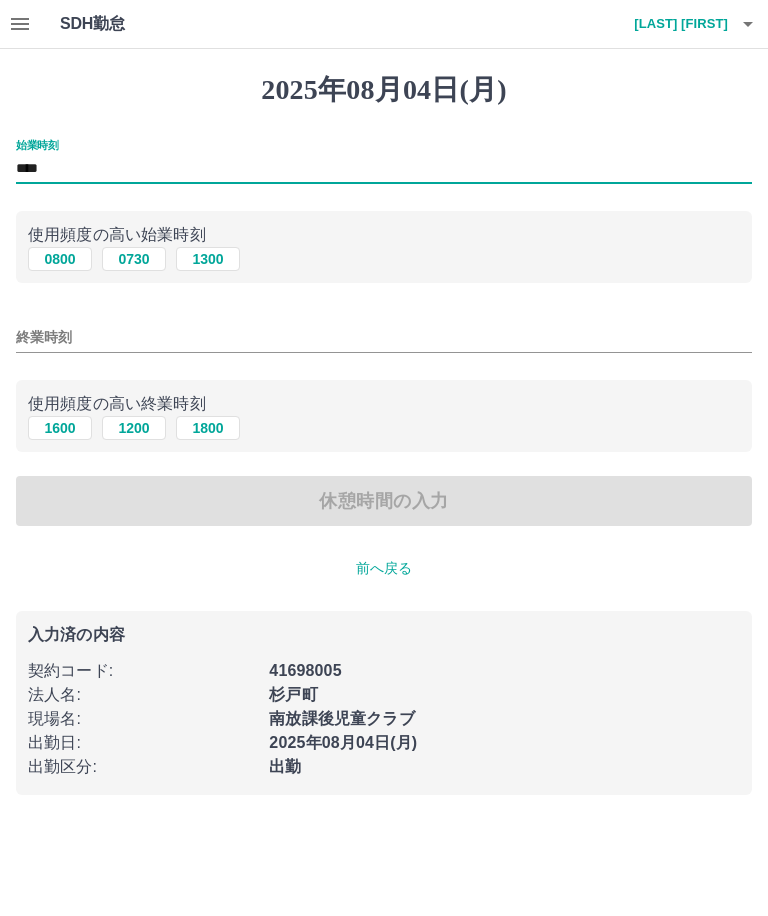 type on "****" 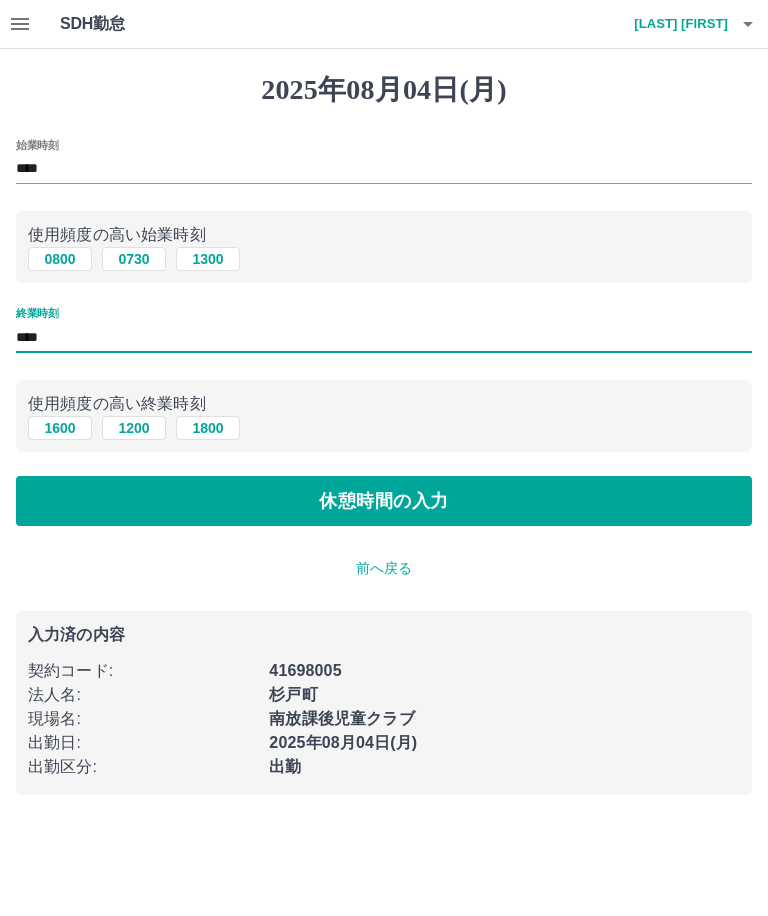 type on "****" 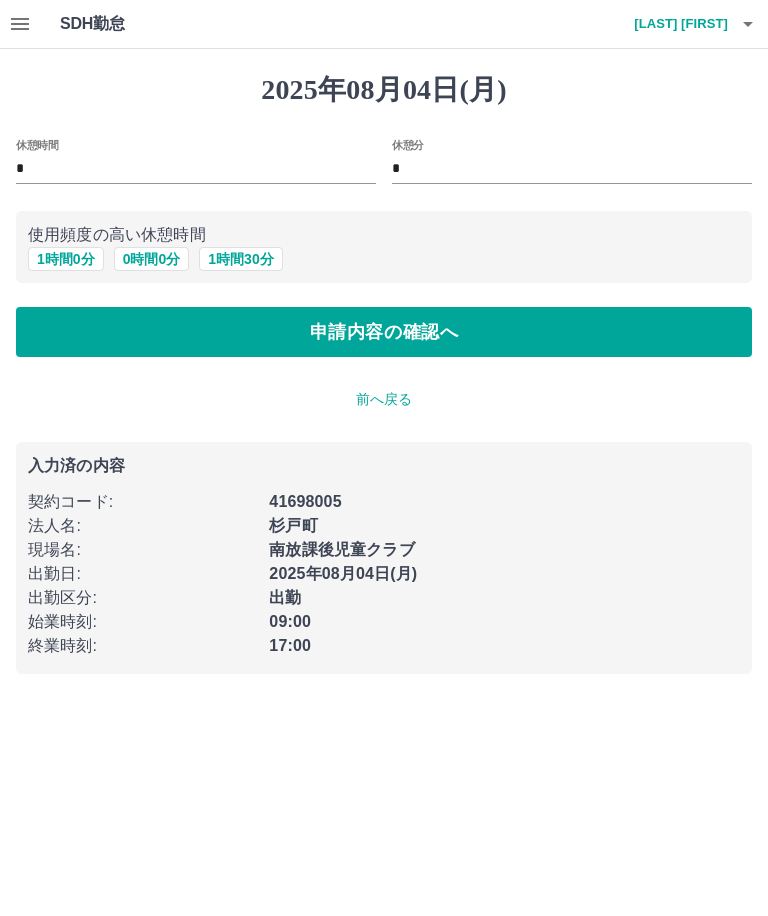 click on "1 時間 0 分" at bounding box center (66, 259) 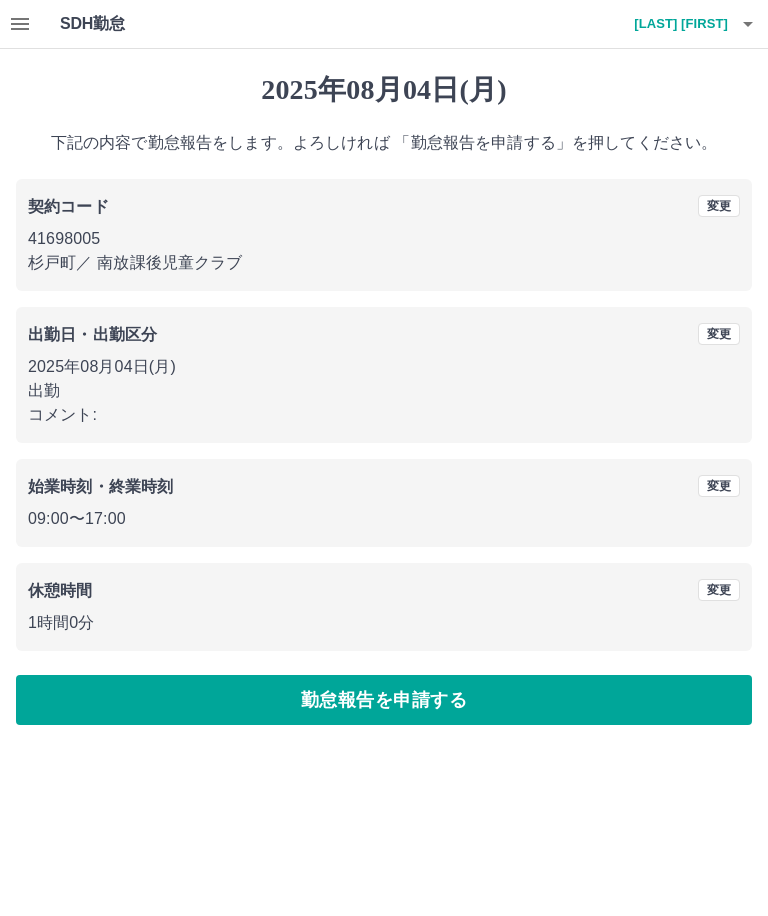 click on "勤怠報告を申請する" at bounding box center (384, 700) 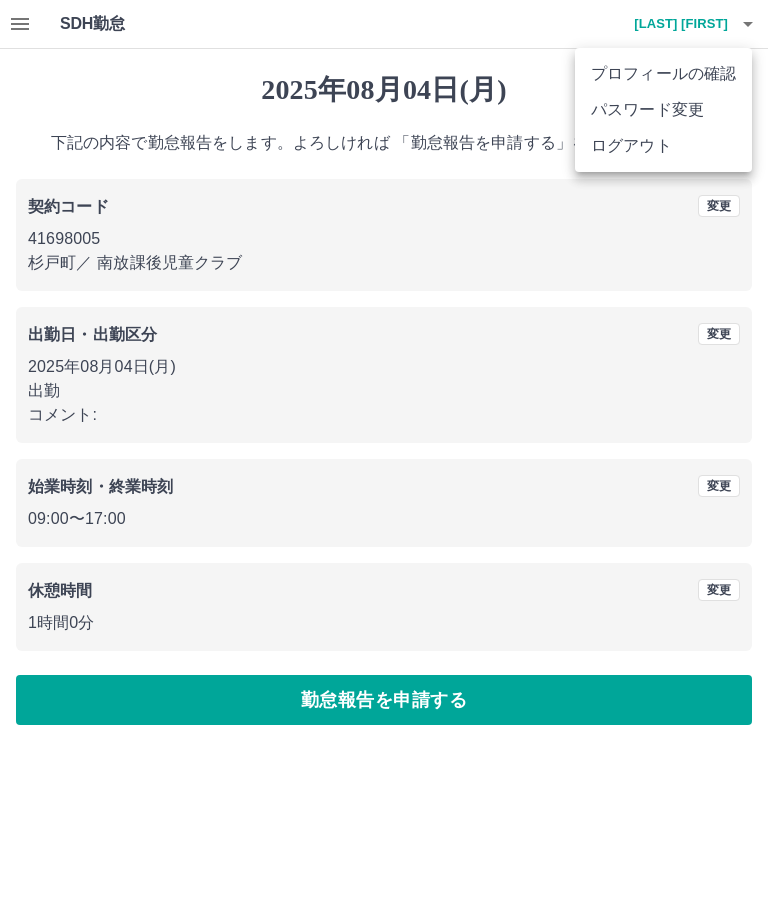 click on "ログアウト" at bounding box center (663, 146) 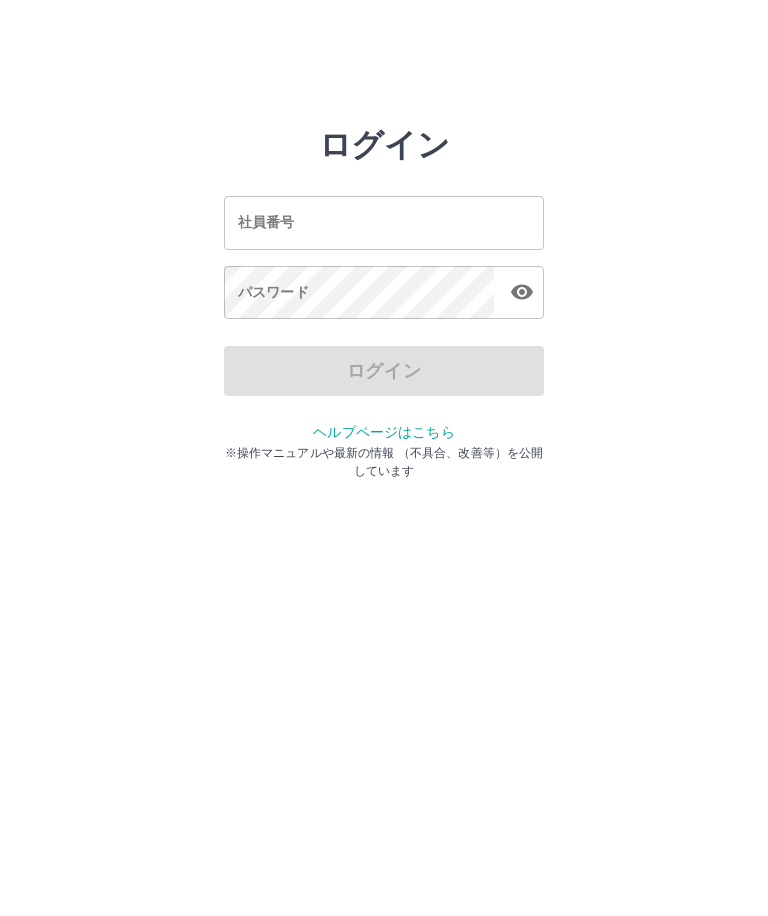 scroll, scrollTop: 0, scrollLeft: 0, axis: both 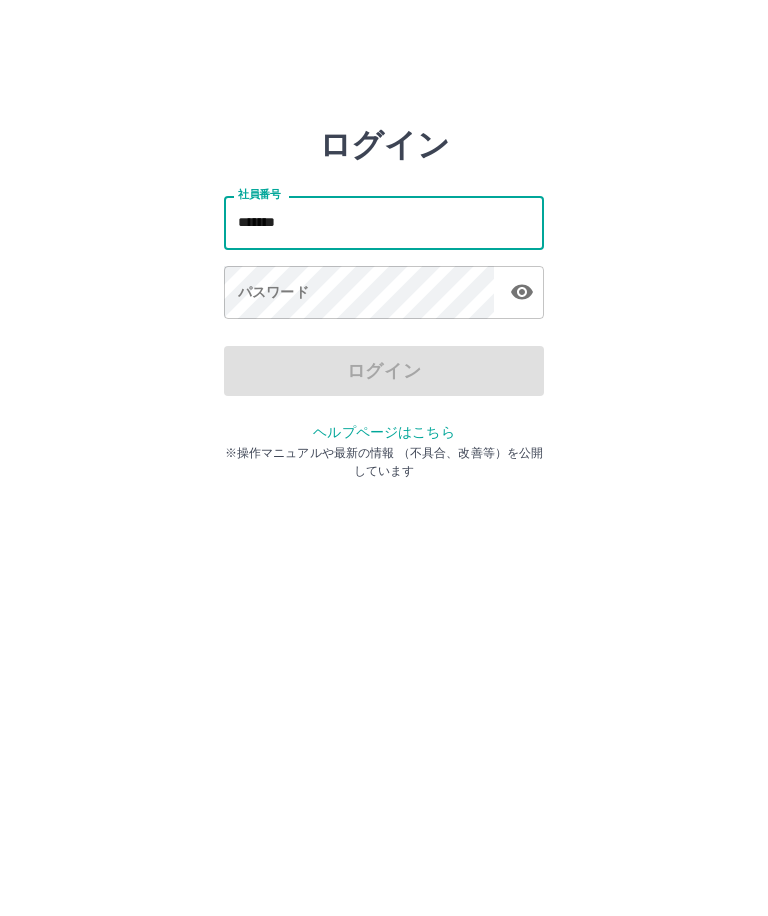 type on "*******" 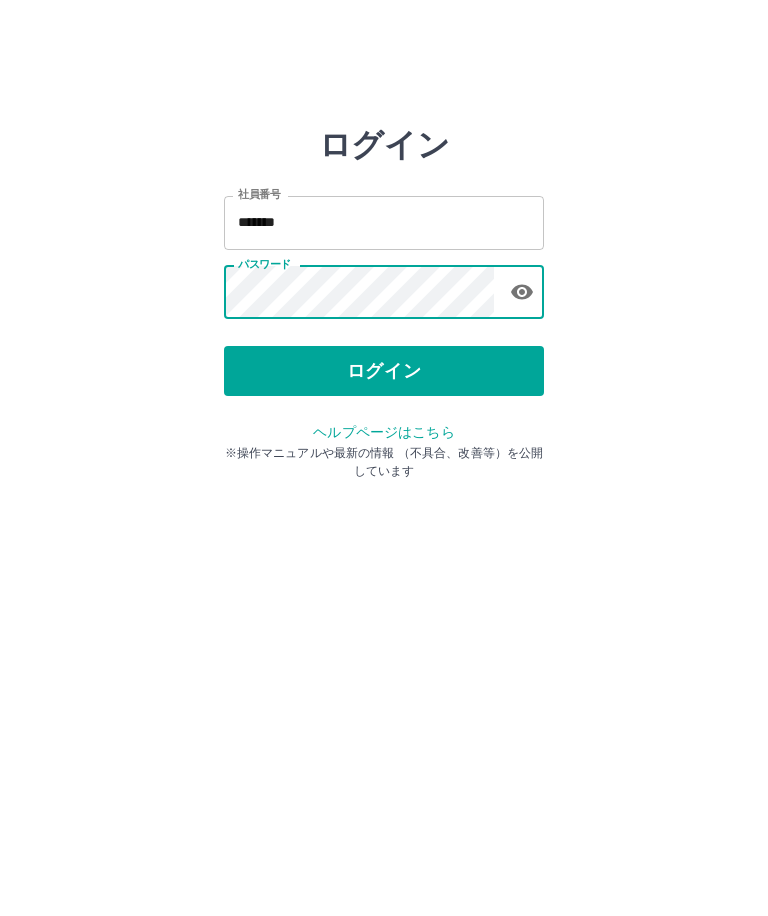 click on "ログイン" at bounding box center [384, 371] 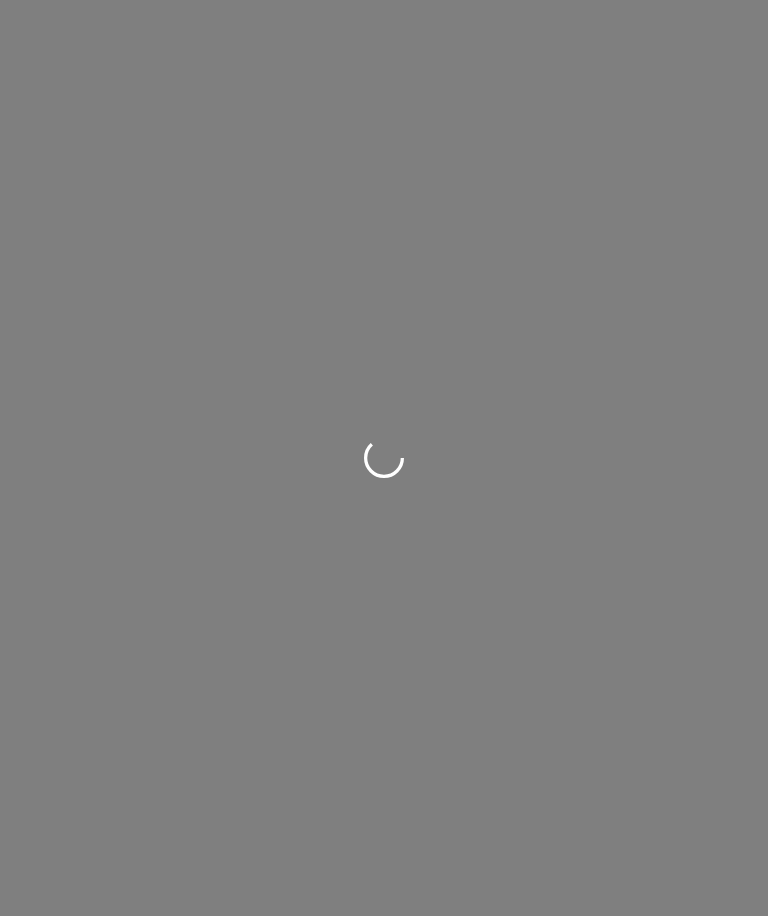 scroll, scrollTop: 0, scrollLeft: 0, axis: both 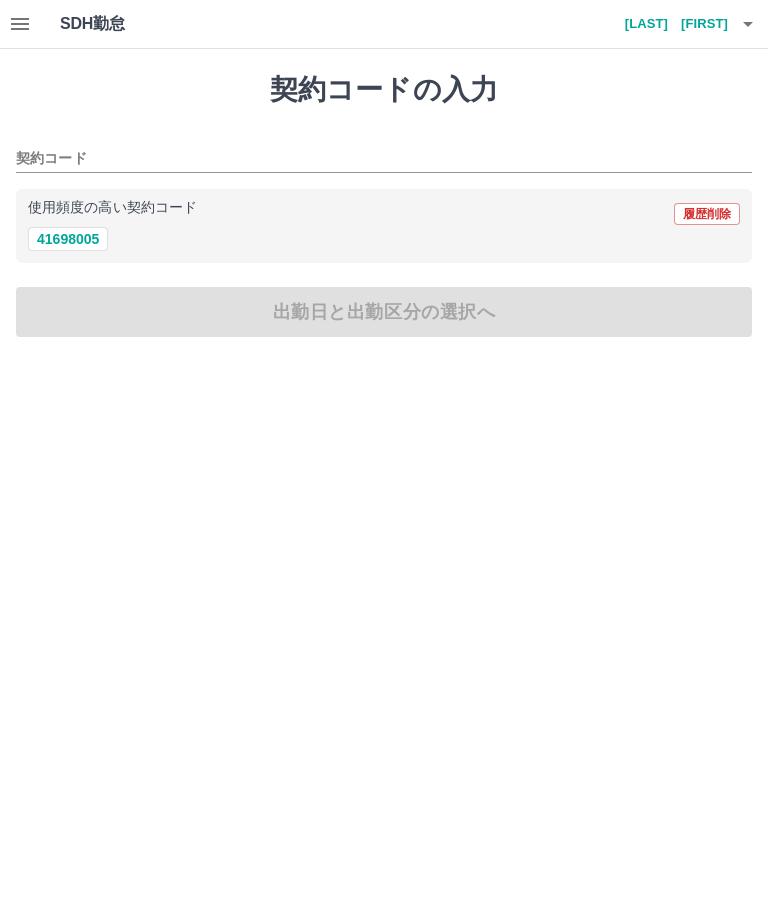 click on "41698005" at bounding box center [68, 239] 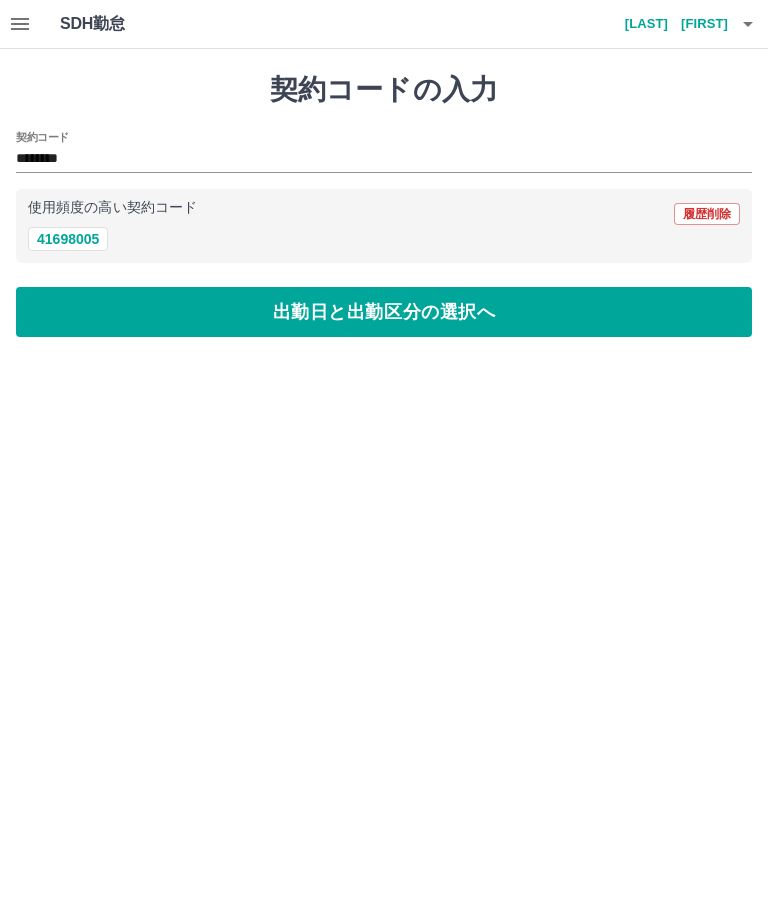 click on "出勤日と出勤区分の選択へ" at bounding box center [384, 312] 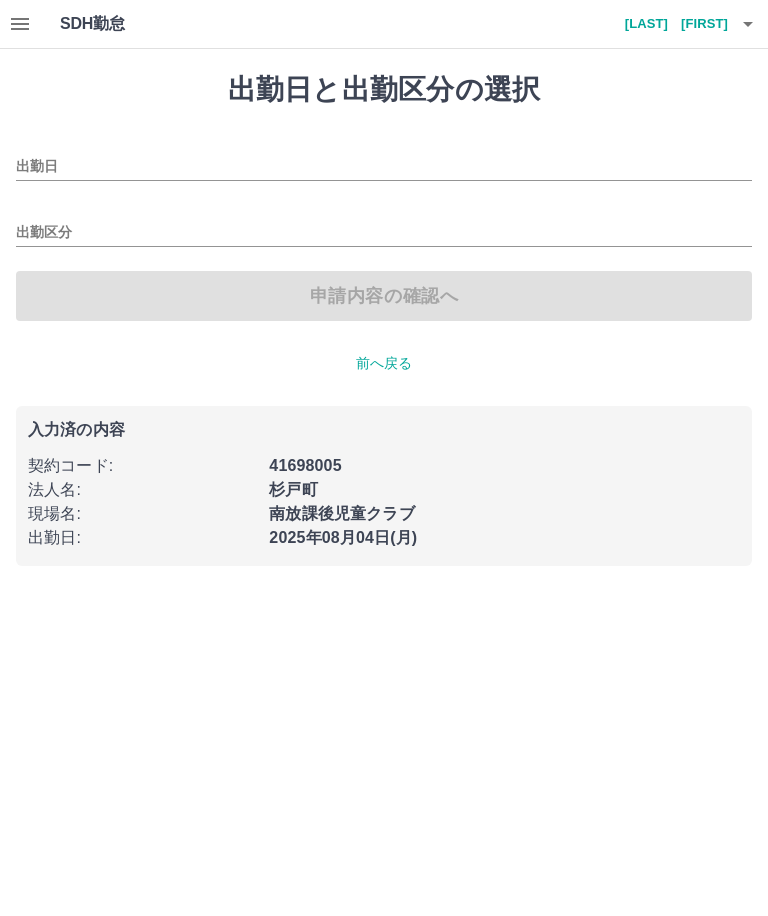 type on "**********" 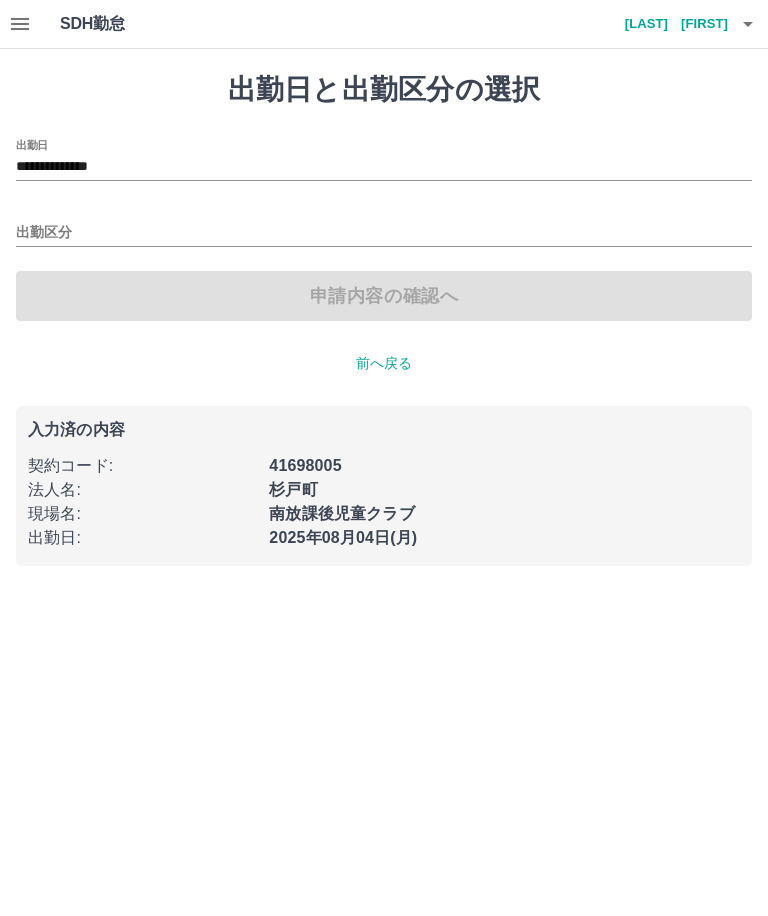 click on "出勤区分" at bounding box center (384, 233) 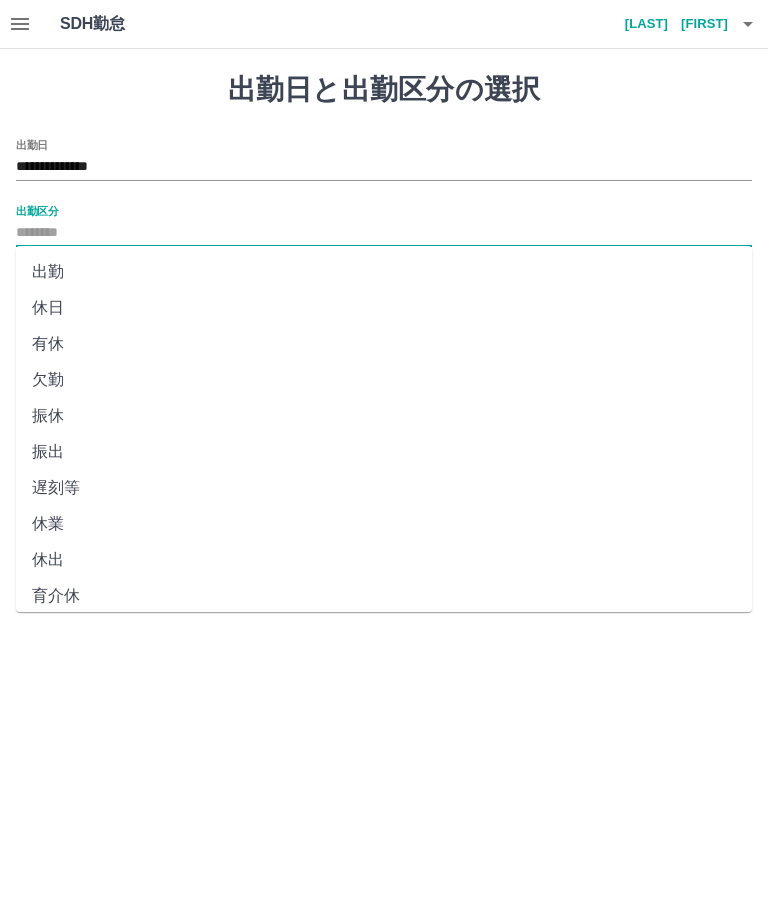 click on "出勤" at bounding box center (384, 272) 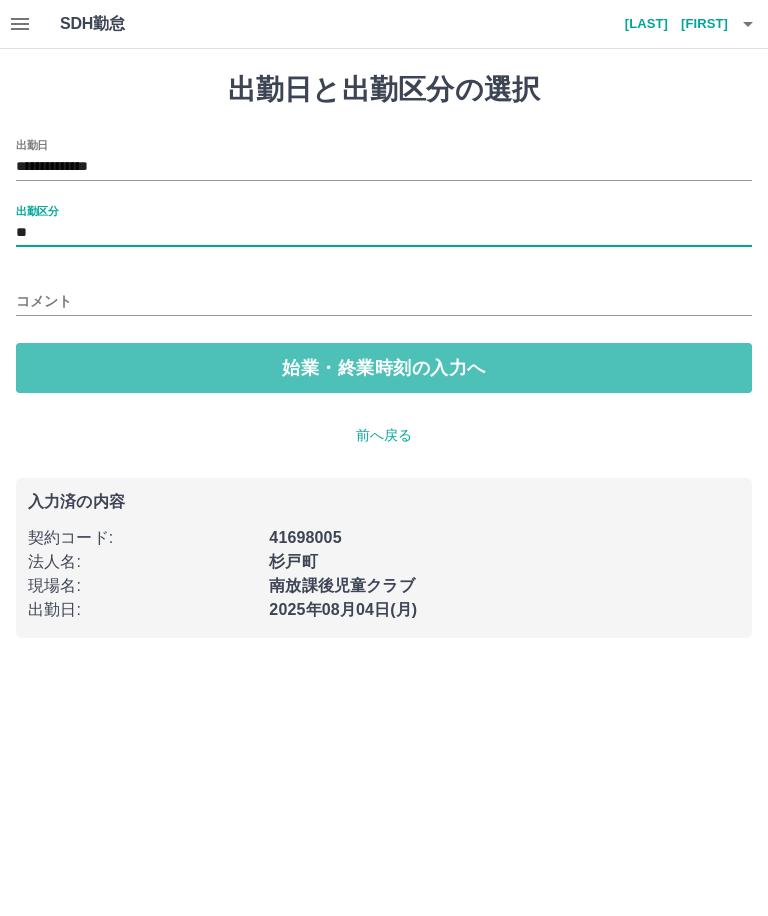 click on "始業・終業時刻の入力へ" at bounding box center [384, 368] 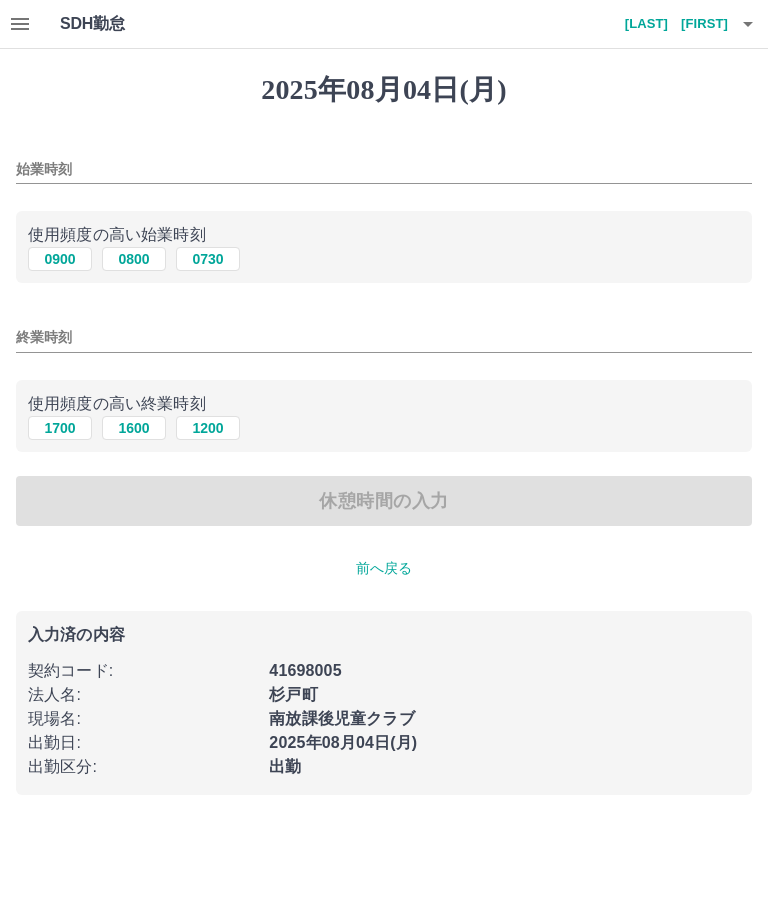 click on "始業時刻" at bounding box center (384, 169) 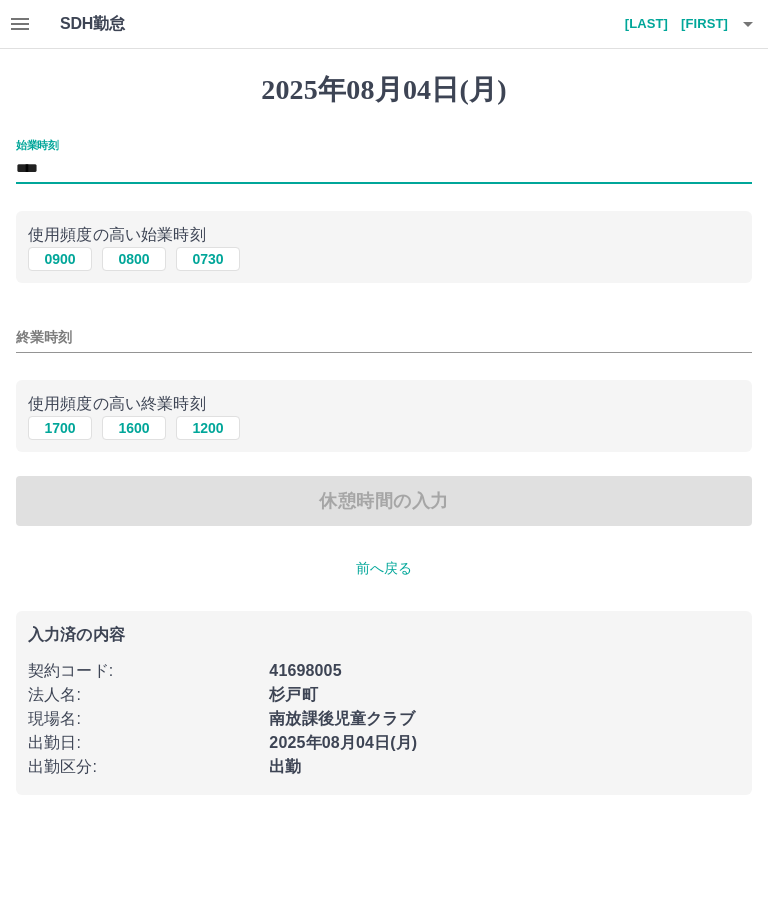 type on "****" 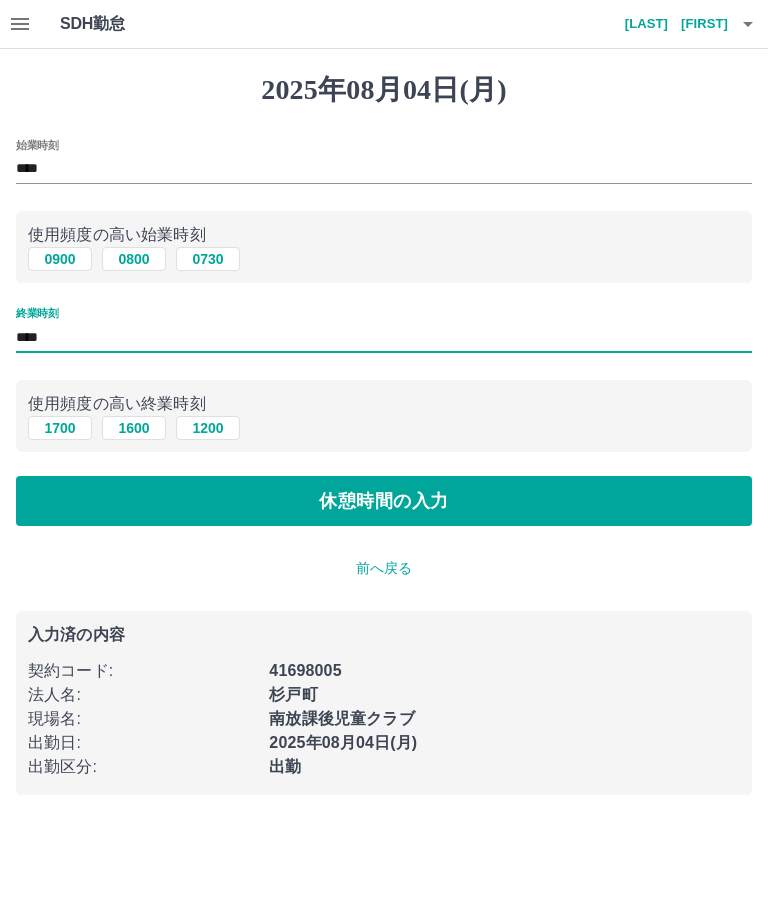 type on "****" 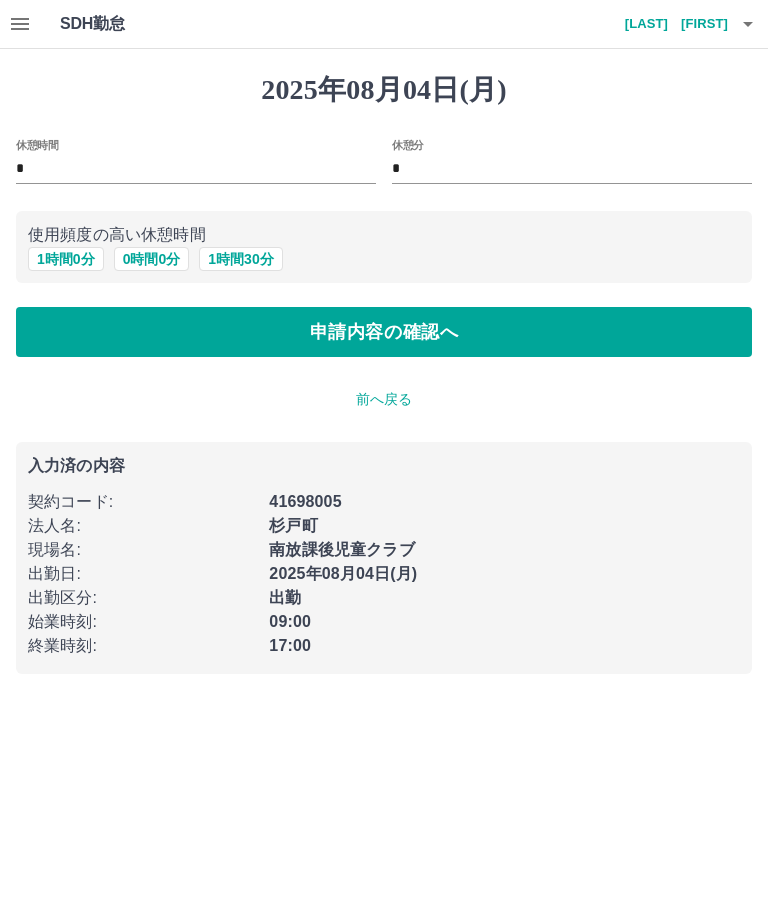 click on "1 時間 0 分" at bounding box center [66, 259] 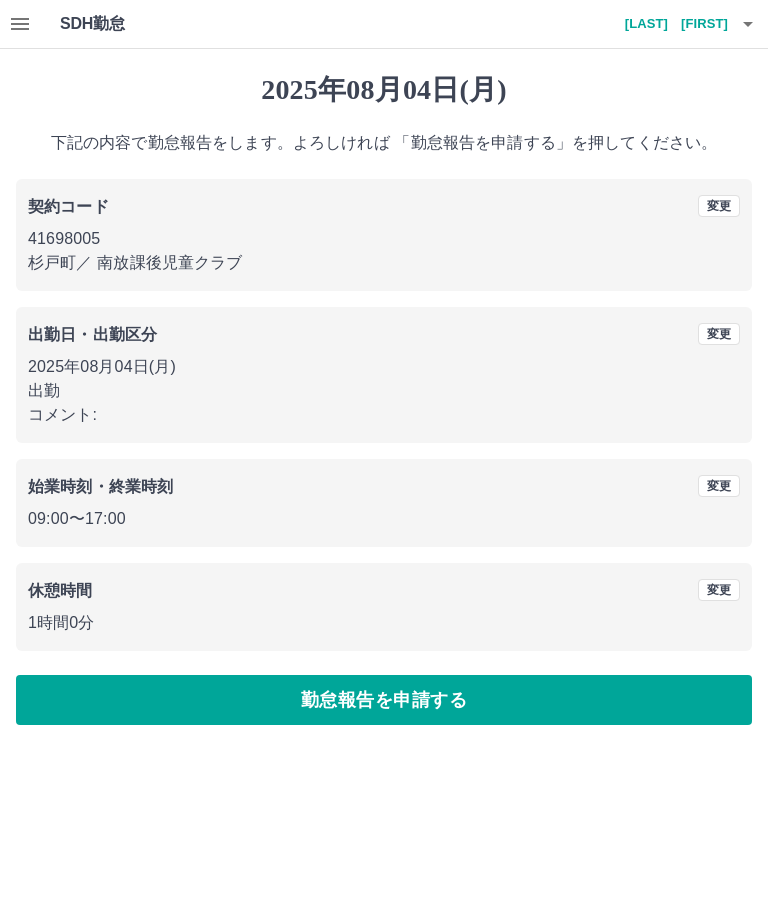 click on "勤怠報告を申請する" at bounding box center [384, 700] 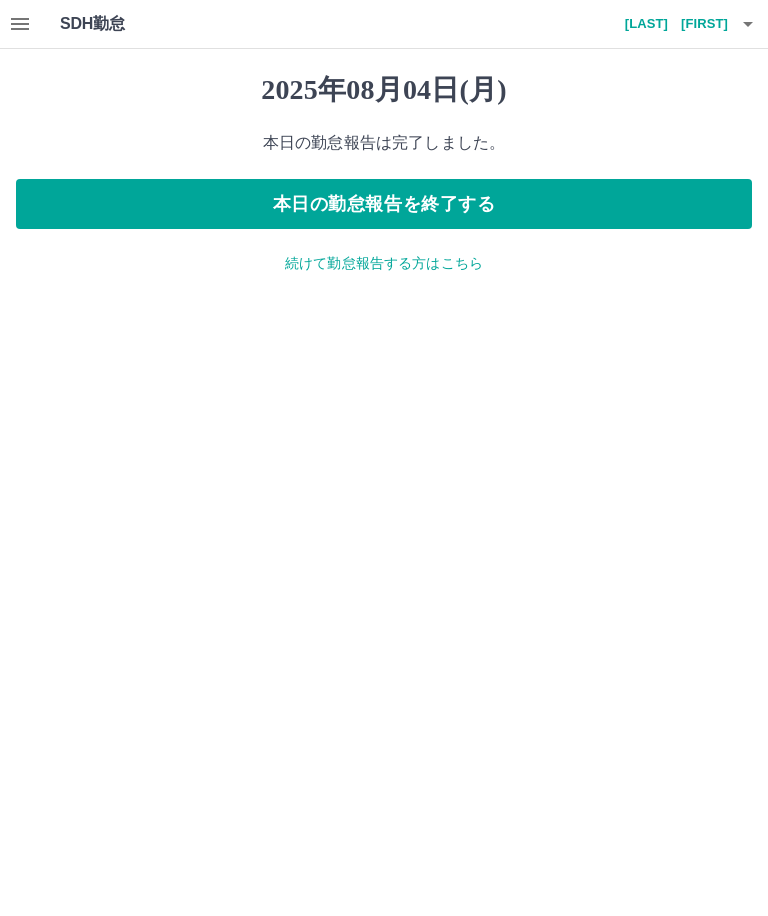 click on "続けて勤怠報告する方はこちら" at bounding box center (384, 263) 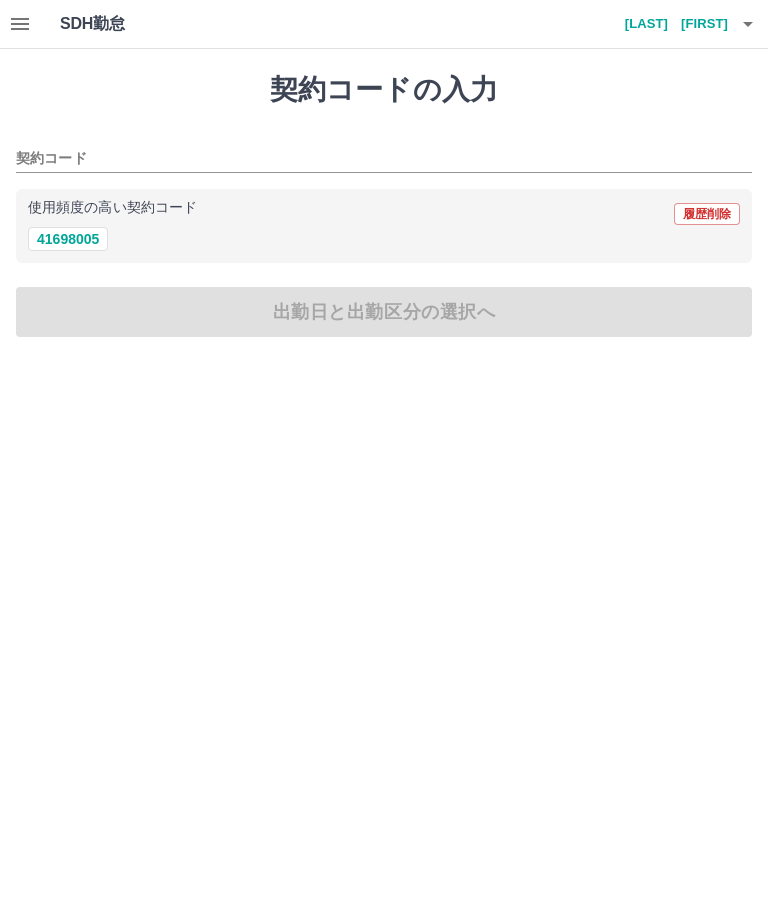 click on "41698005" at bounding box center [68, 239] 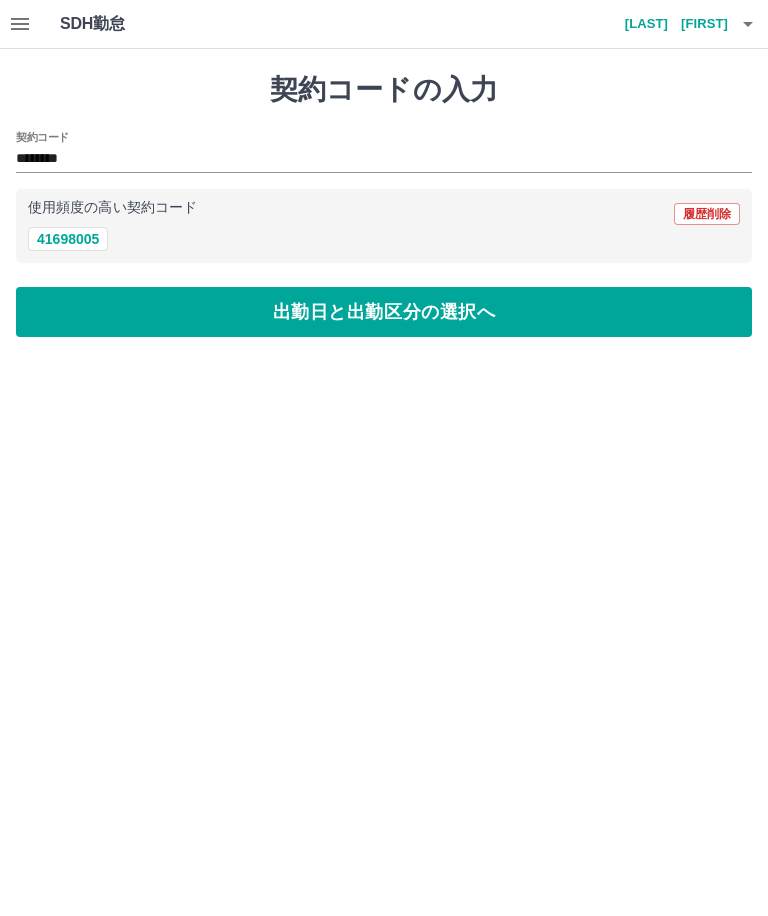 click on "出勤日と出勤区分の選択へ" at bounding box center [384, 312] 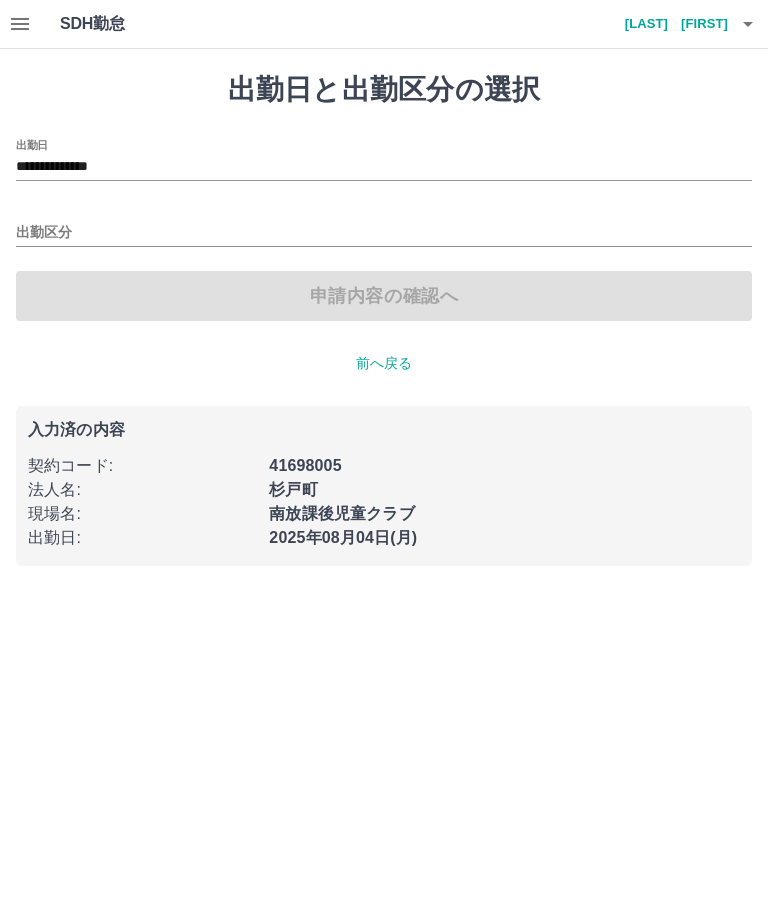 click on "**********" at bounding box center [384, 167] 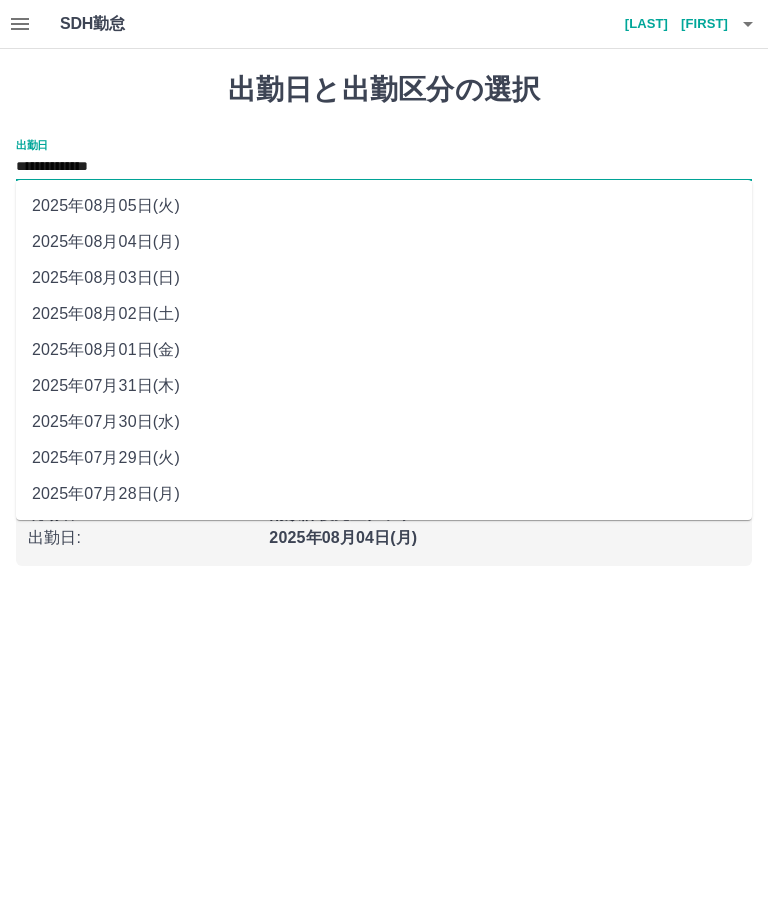 click on "2025年08月02日(土)" at bounding box center (384, 314) 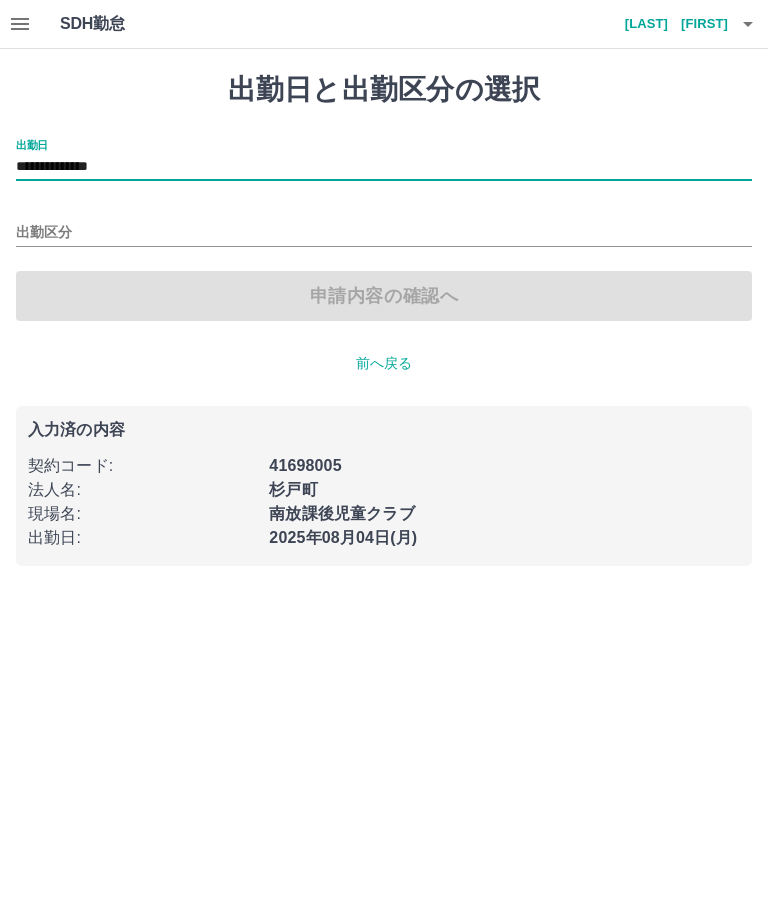 click on "出勤区分" at bounding box center [384, 233] 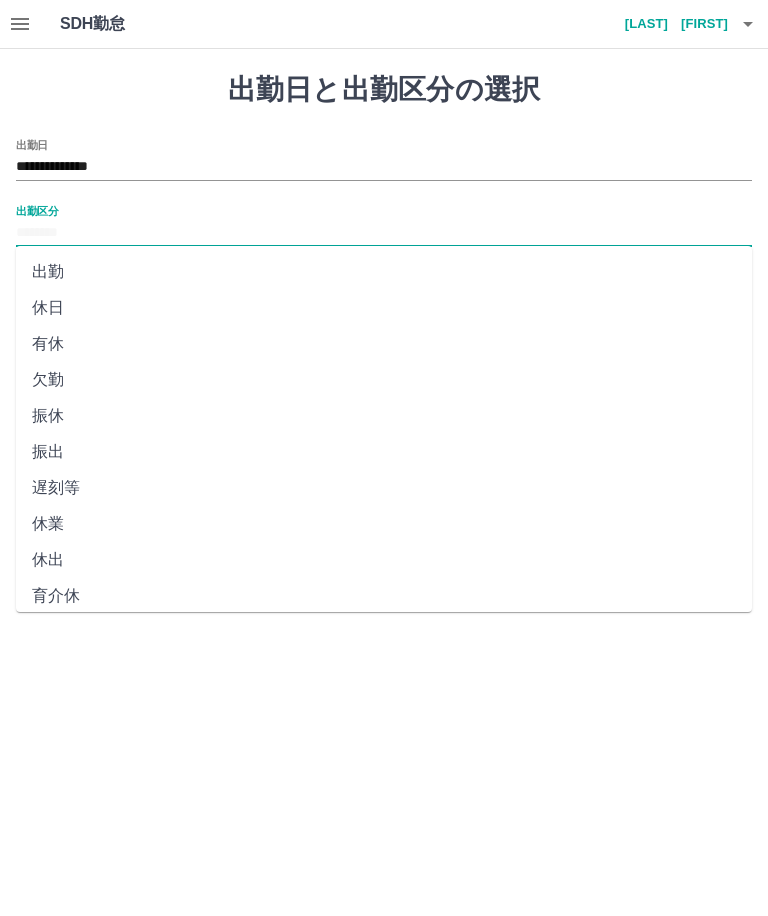 click on "休日" at bounding box center [384, 308] 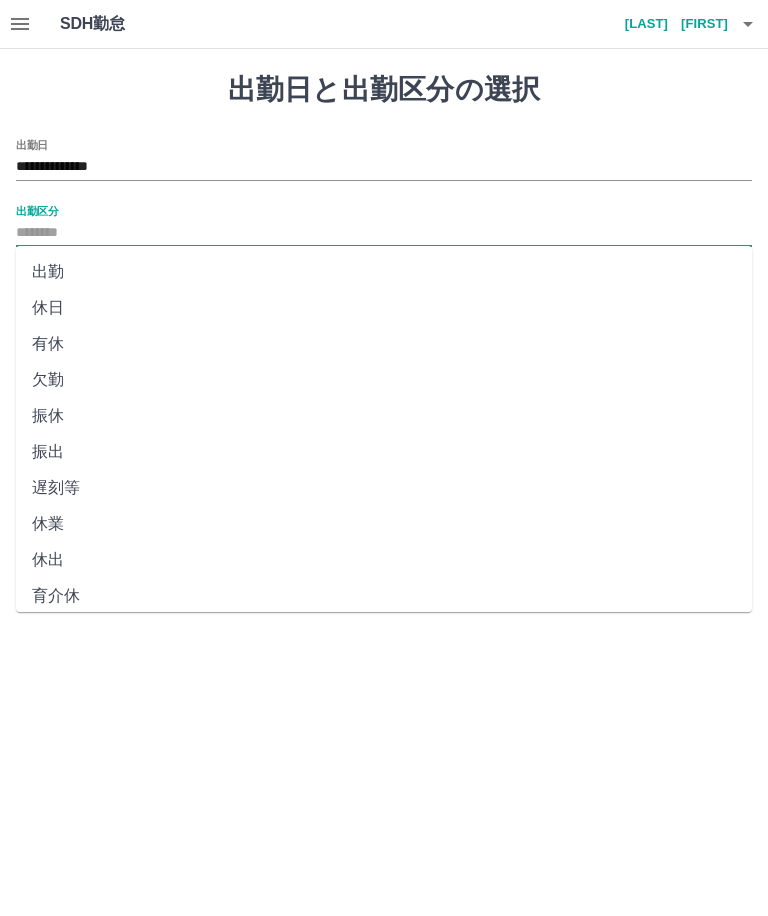 type on "**" 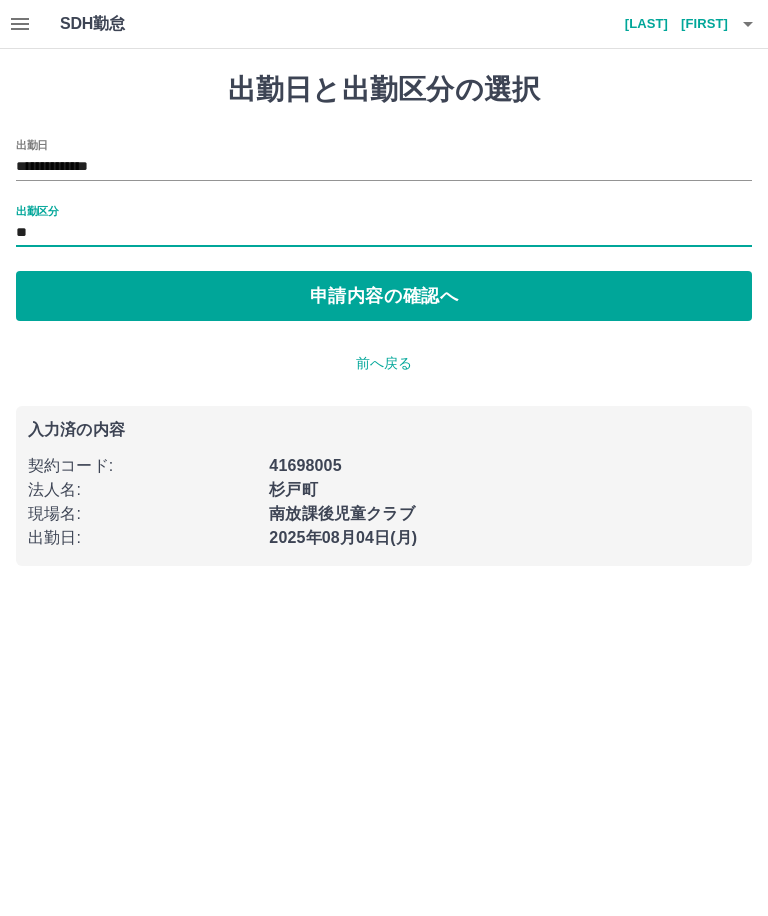 click on "申請内容の確認へ" at bounding box center (384, 296) 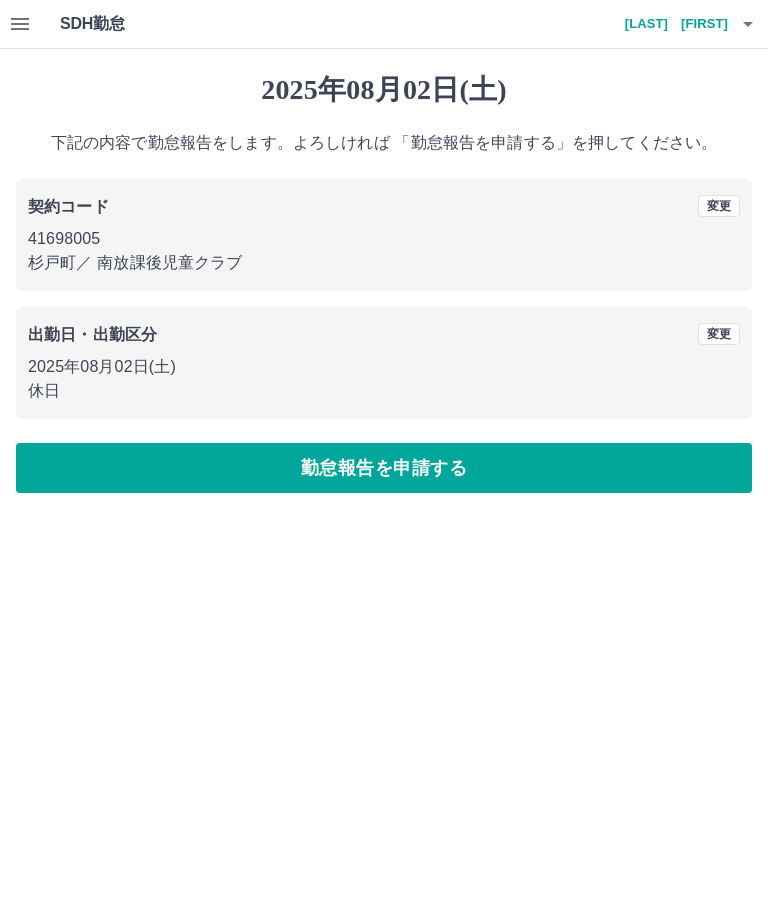 click on "勤怠報告を申請する" at bounding box center (384, 468) 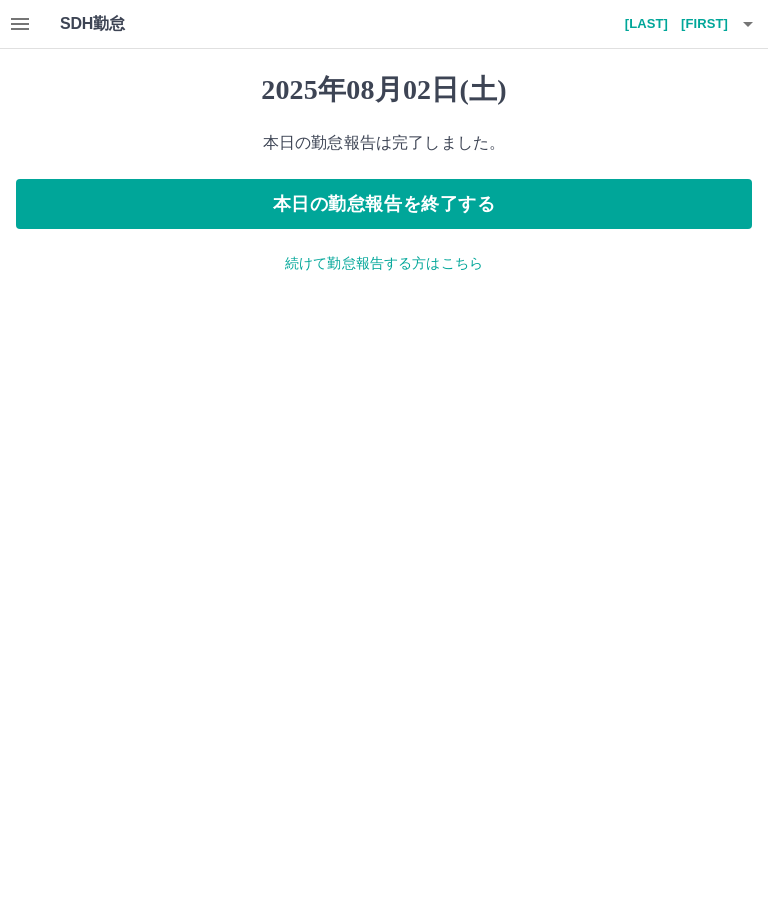 click on "続けて勤怠報告する方はこちら" at bounding box center (384, 263) 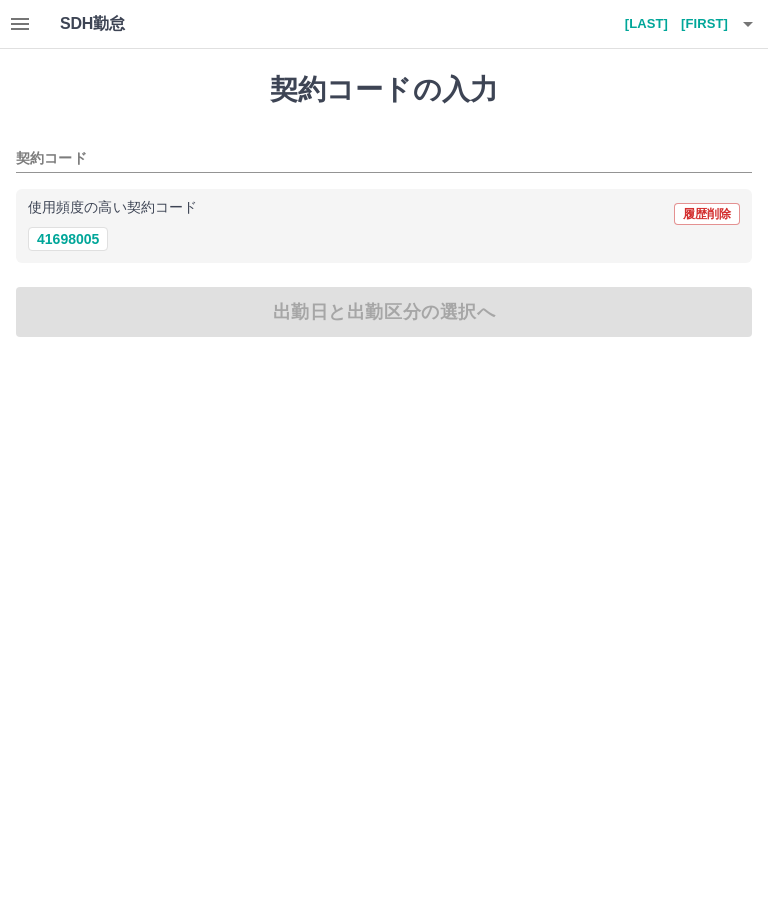click on "41698005" at bounding box center [68, 239] 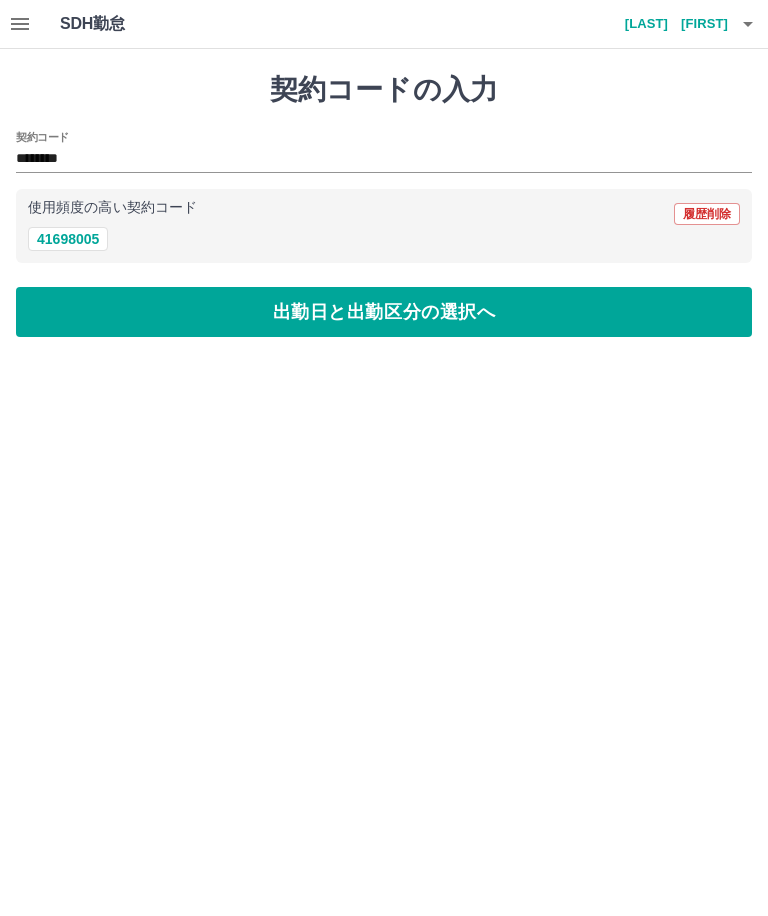 click on "出勤日と出勤区分の選択へ" at bounding box center (384, 312) 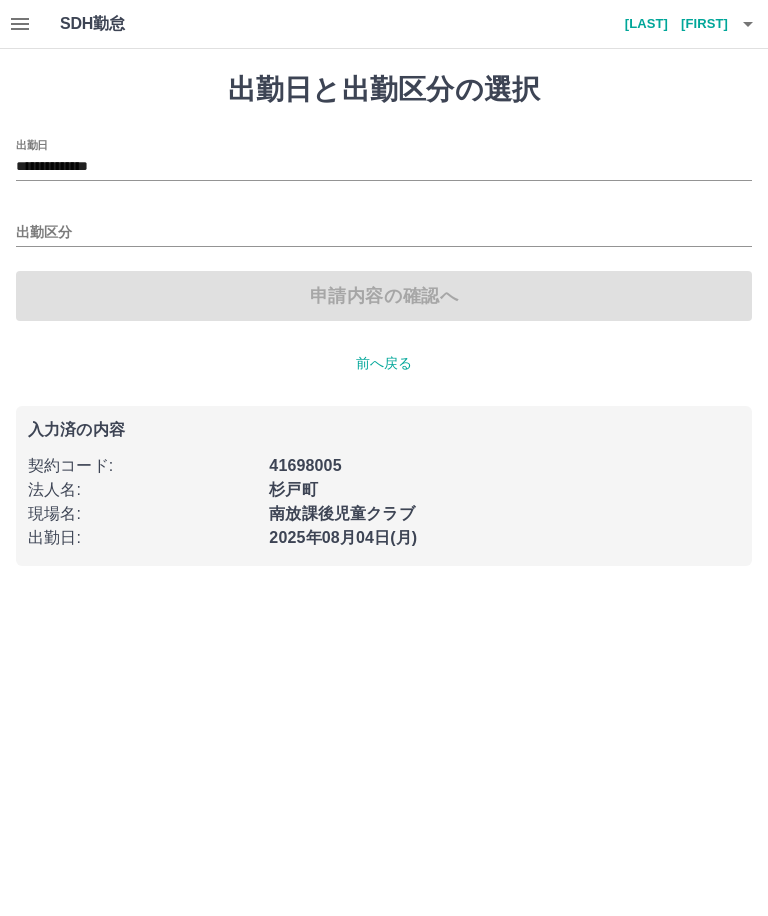 click on "出勤区分" at bounding box center (384, 233) 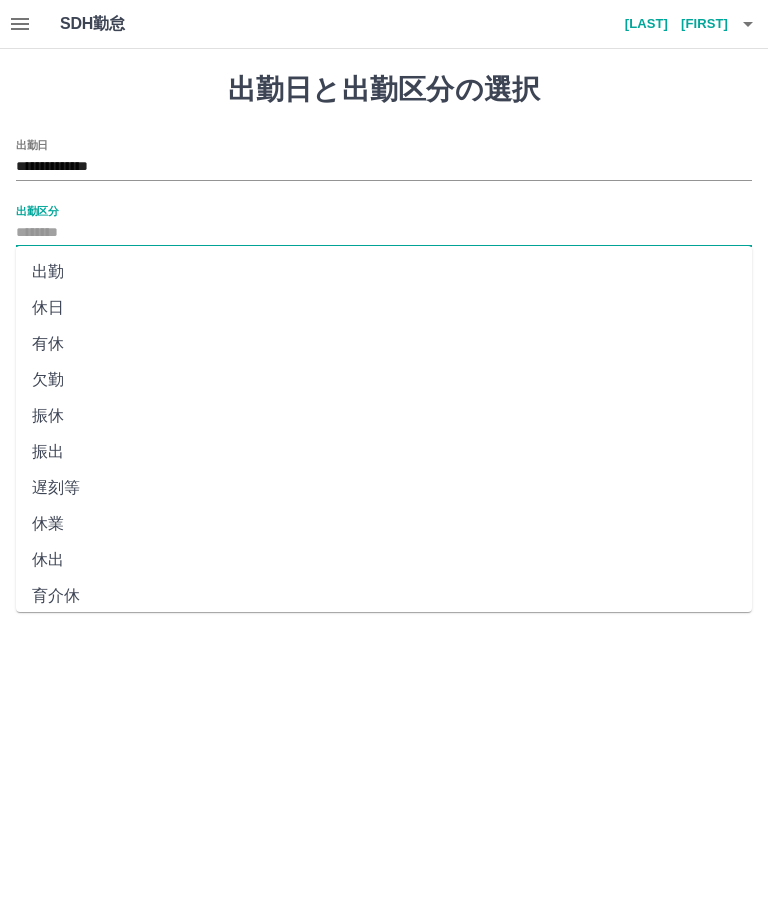 click on "**********" at bounding box center (384, 167) 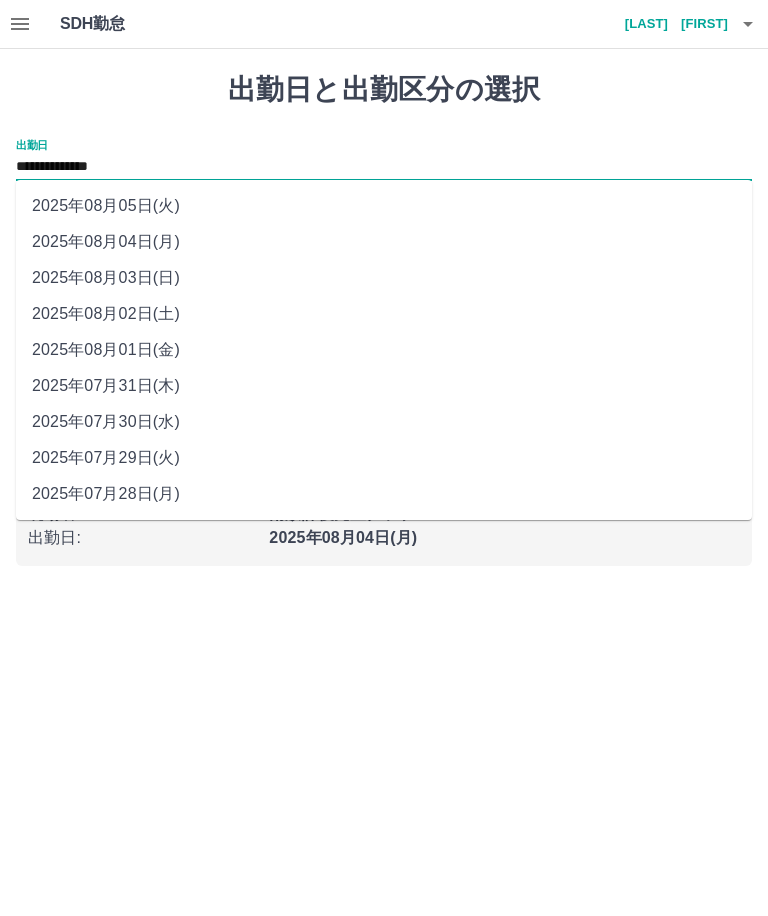 click on "2025年08月03日(日)" at bounding box center (384, 278) 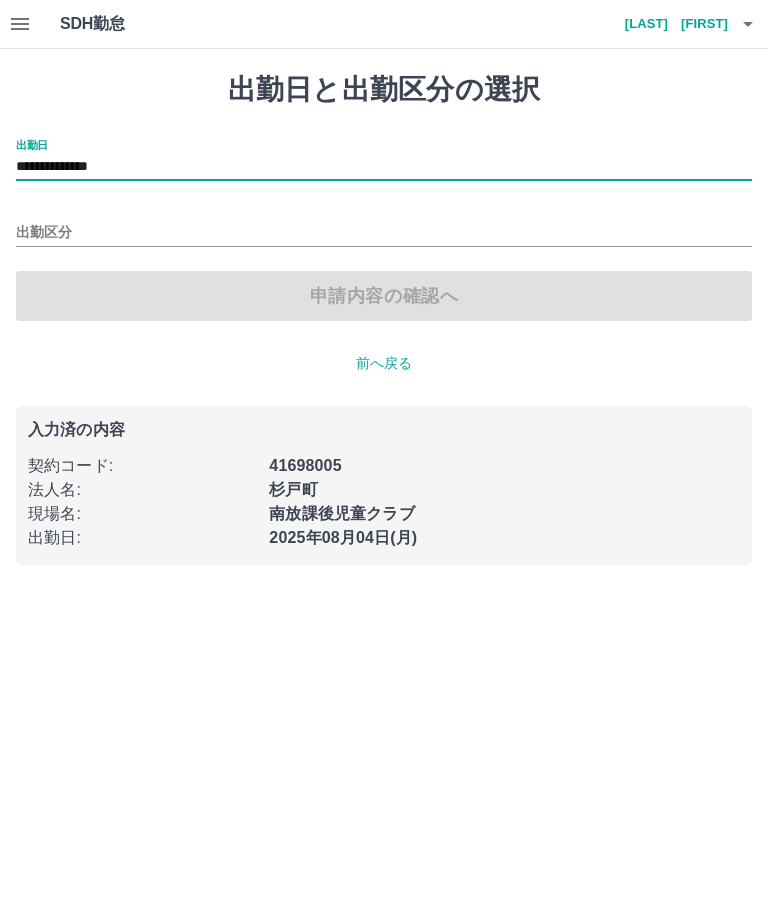 click on "出勤区分" at bounding box center [384, 233] 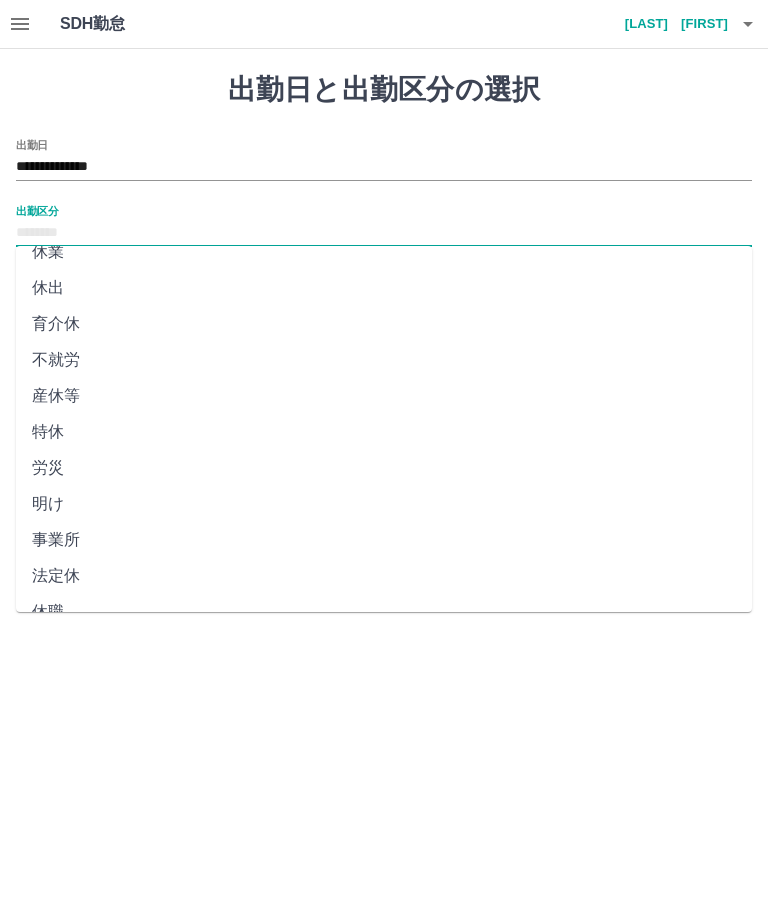 scroll, scrollTop: 271, scrollLeft: 0, axis: vertical 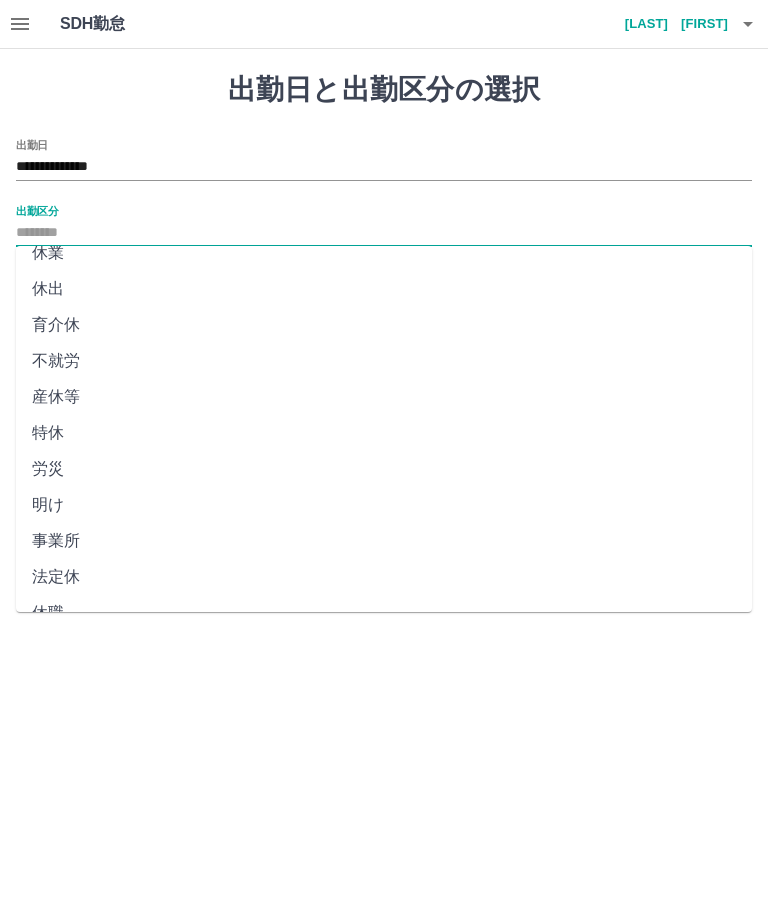 click on "法定休" at bounding box center (384, 577) 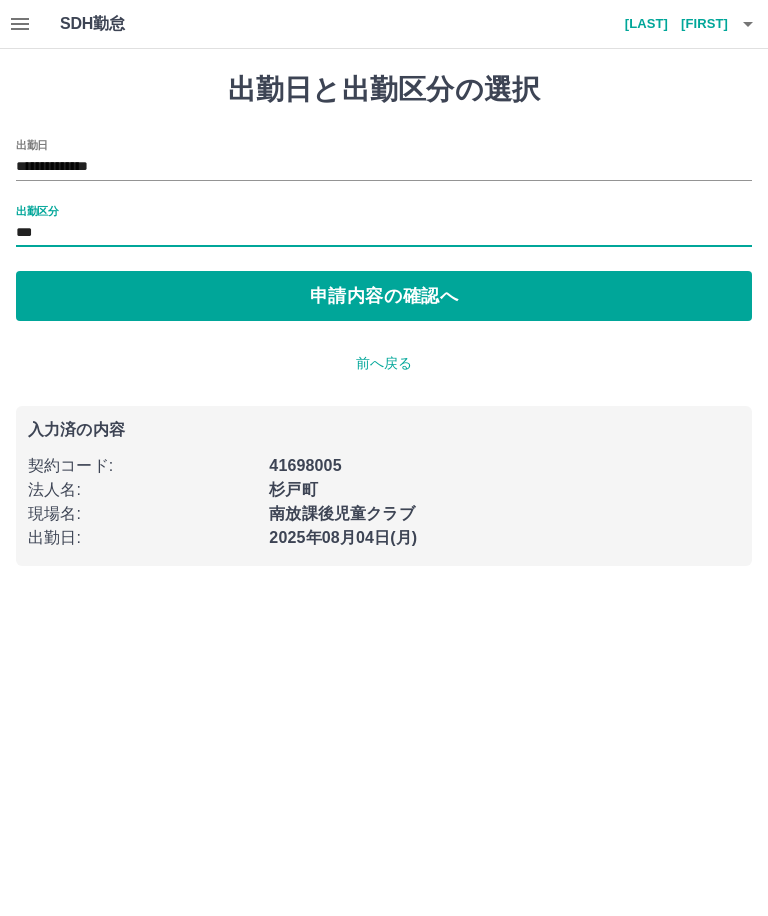 type on "***" 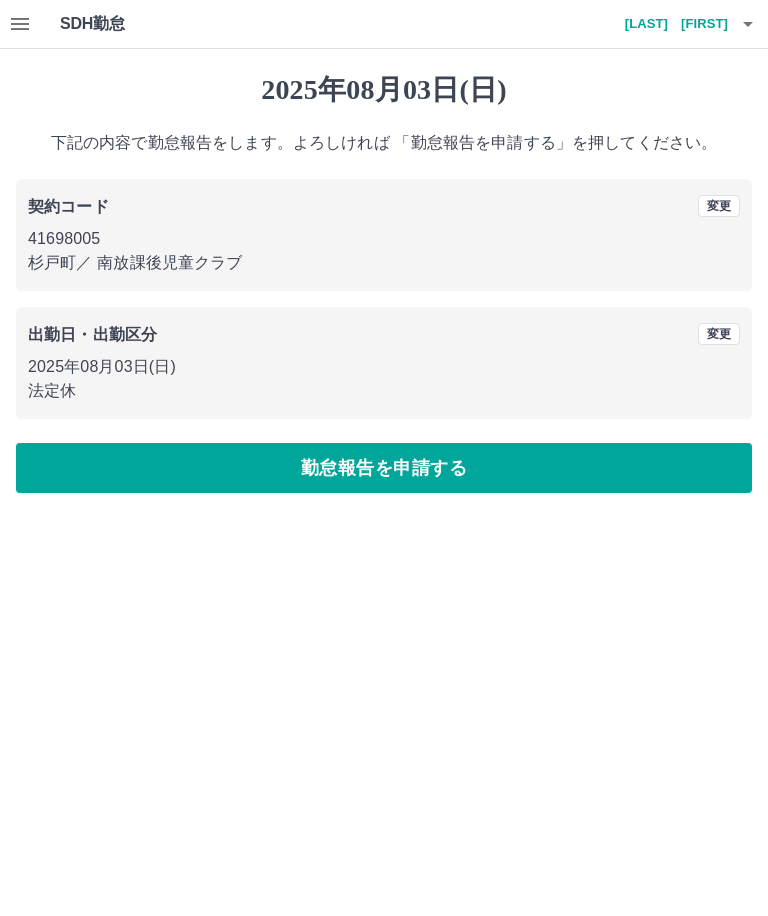click on "勤怠報告を申請する" at bounding box center [384, 468] 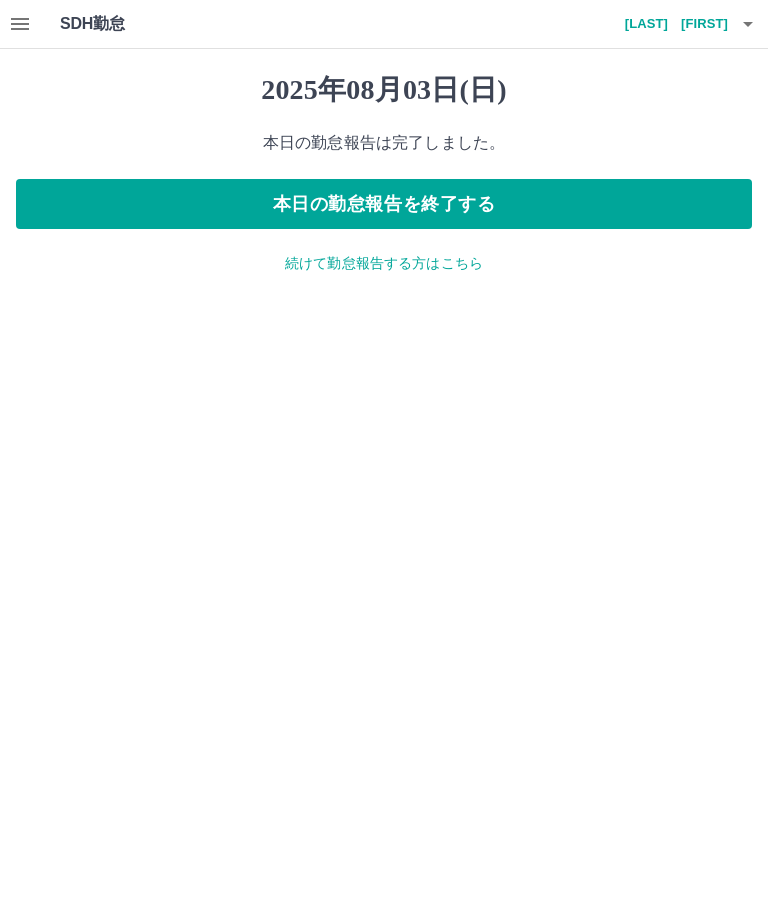click on "[LAST]　[FIRST]" at bounding box center [668, 24] 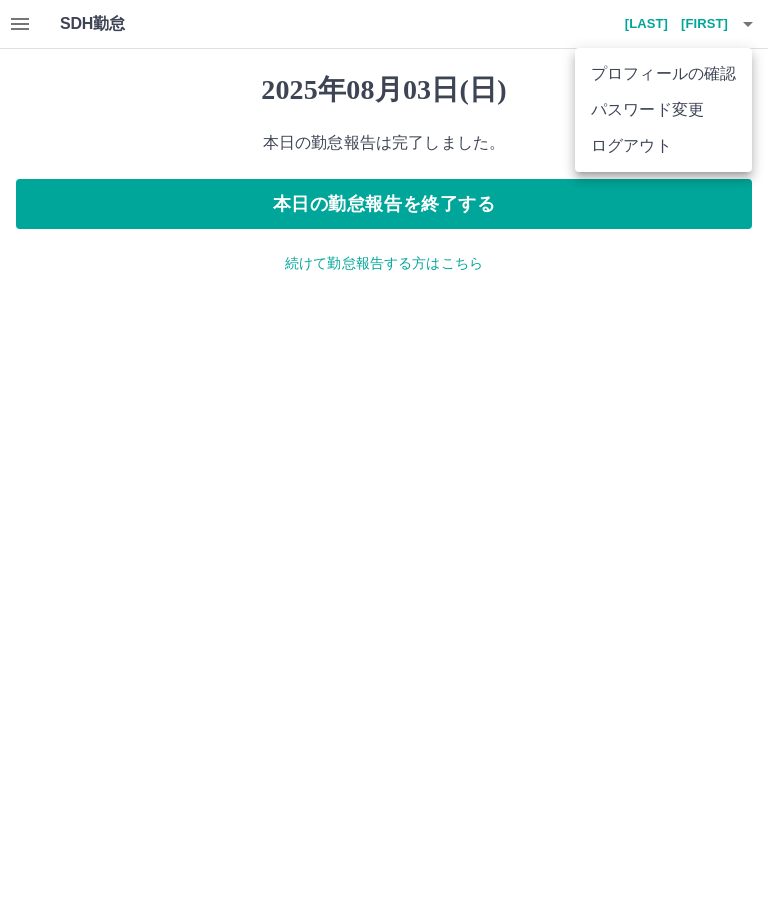 click on "ログアウト" at bounding box center [663, 146] 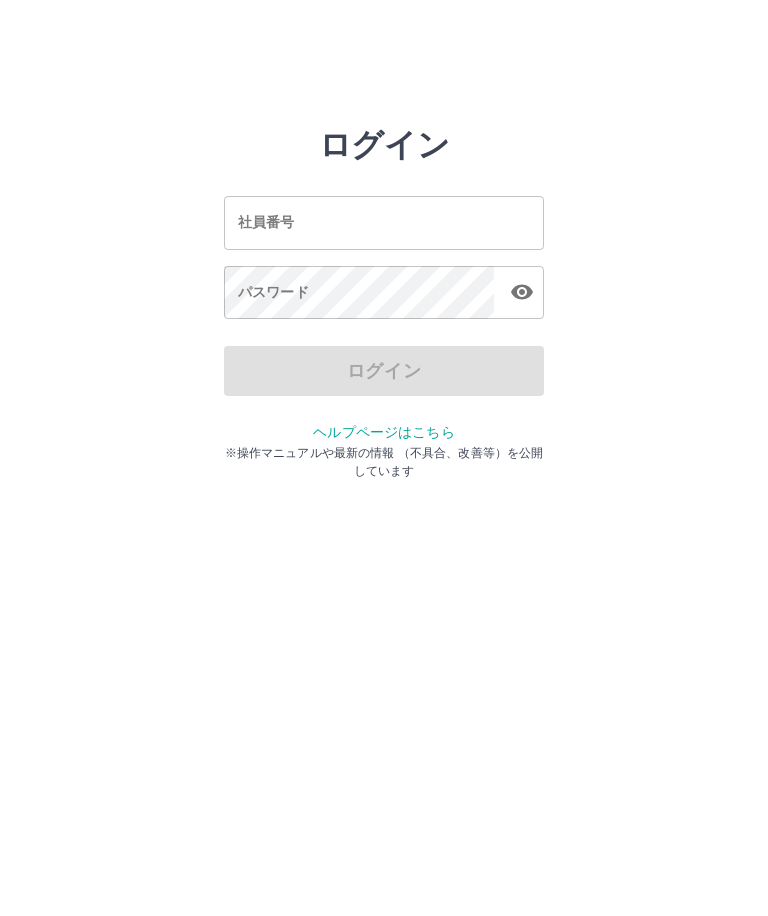 scroll, scrollTop: 0, scrollLeft: 0, axis: both 